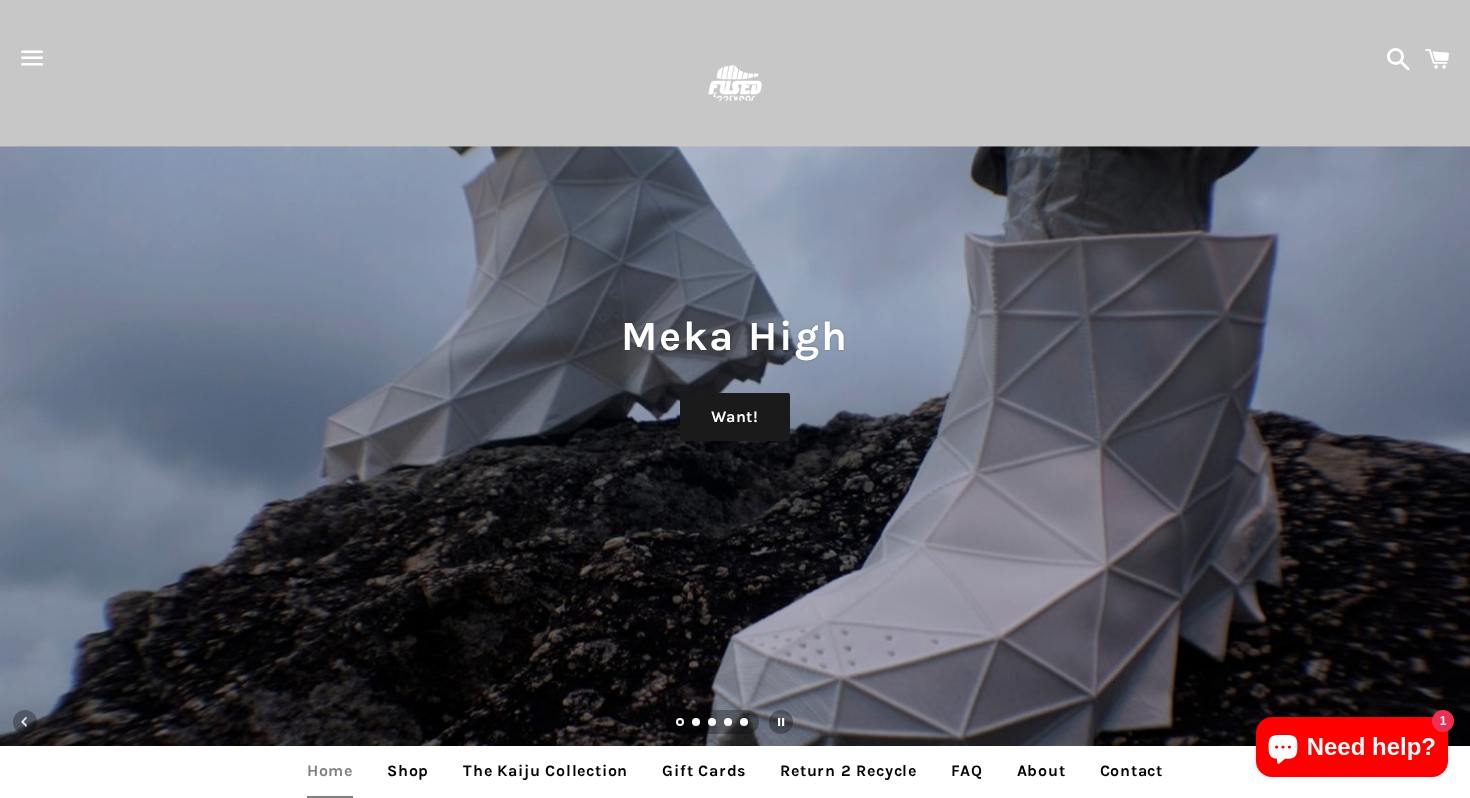 scroll, scrollTop: 659, scrollLeft: 0, axis: vertical 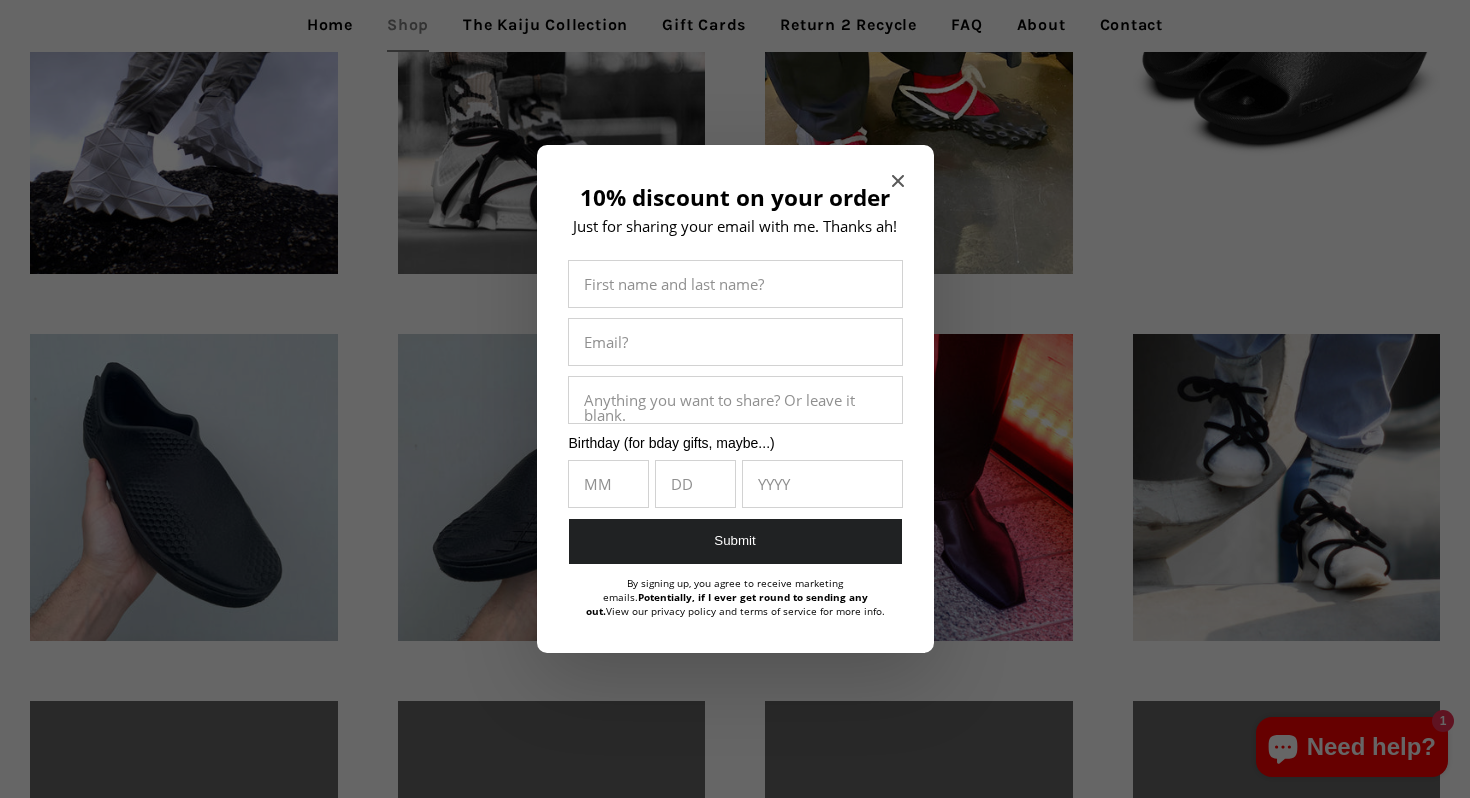 click on "10% discount on your order" at bounding box center [735, 198] 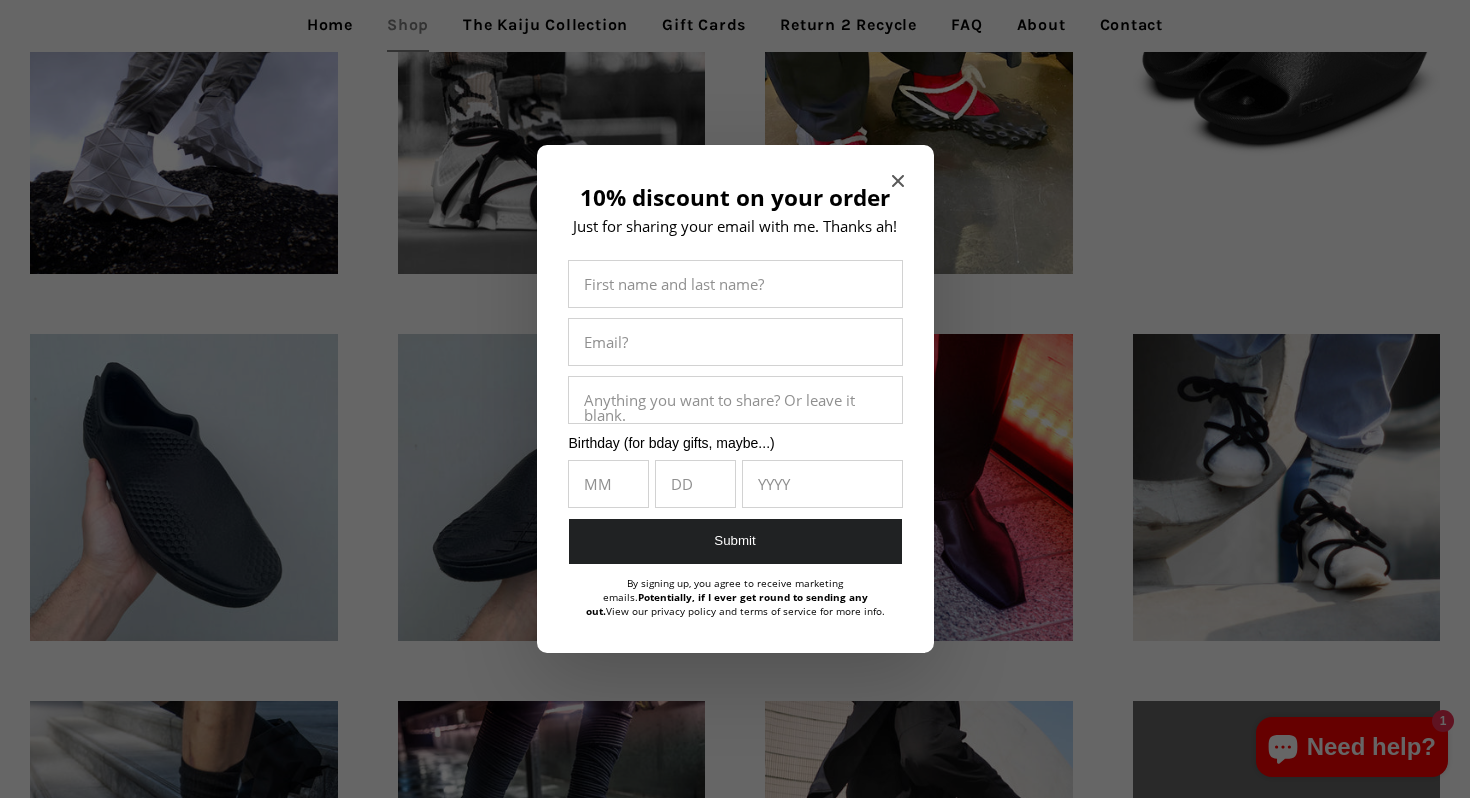 click 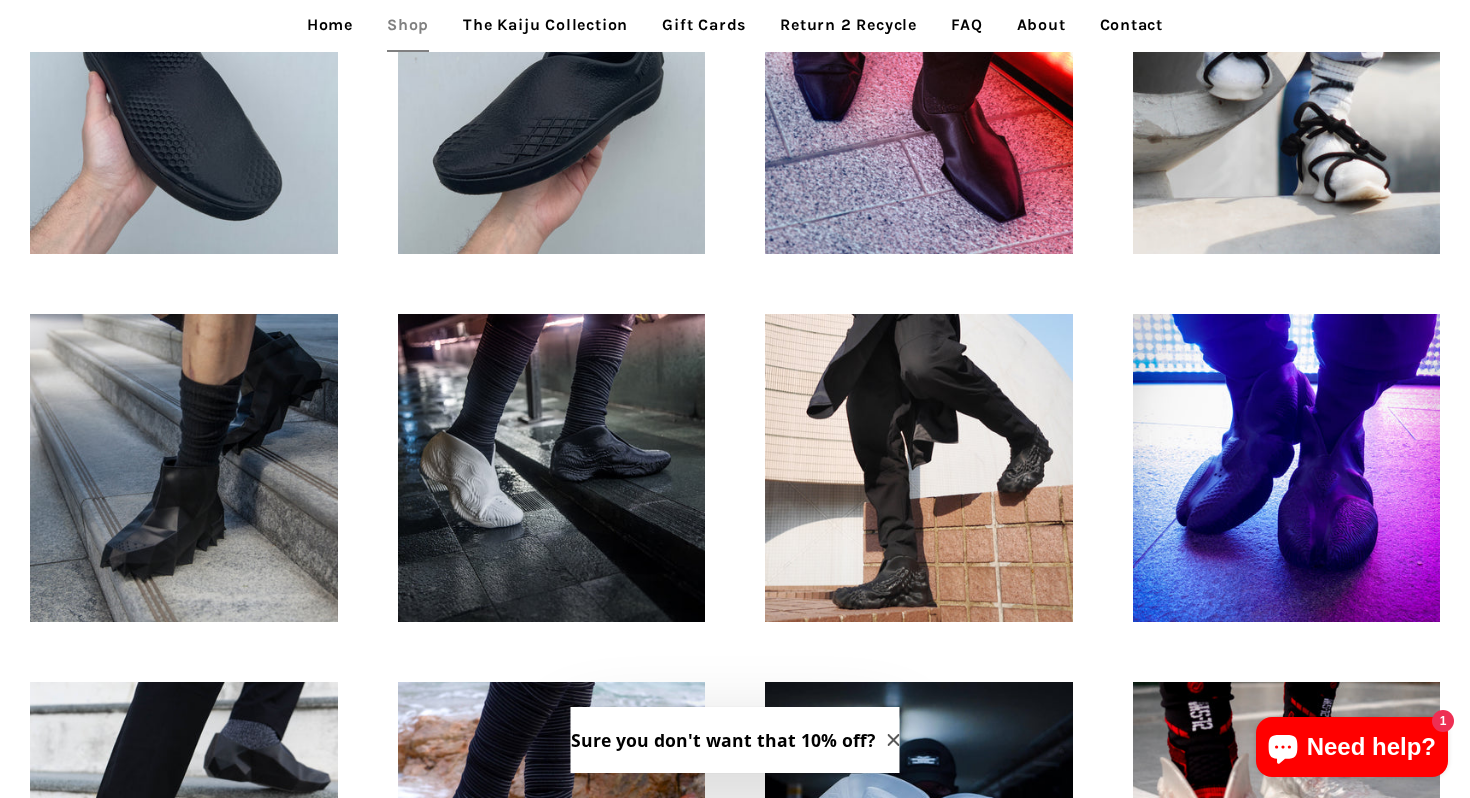 scroll, scrollTop: 1136, scrollLeft: 0, axis: vertical 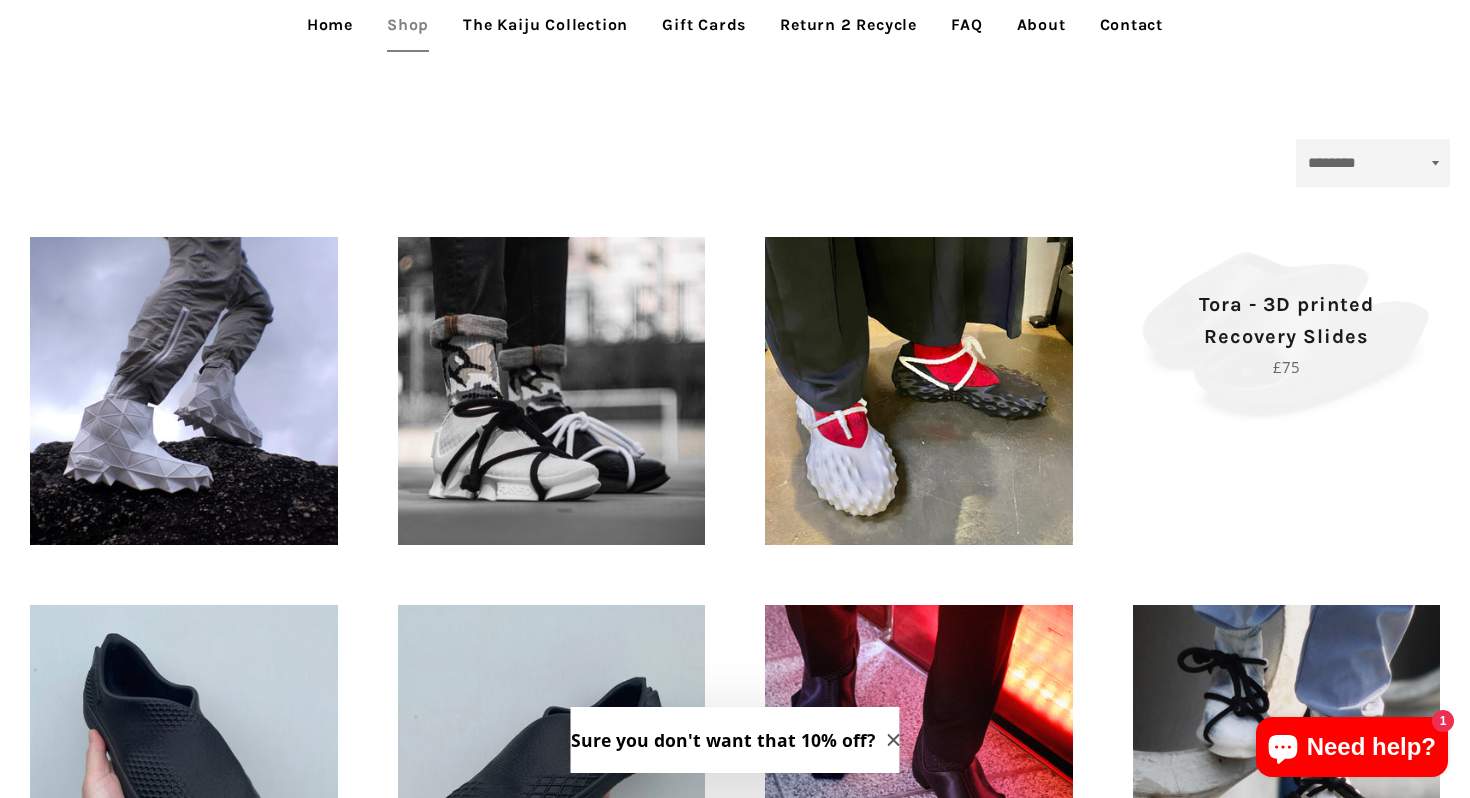 click on "Tora - 3D printed Recovery Slides
Regular price
£75" at bounding box center (1287, 334) 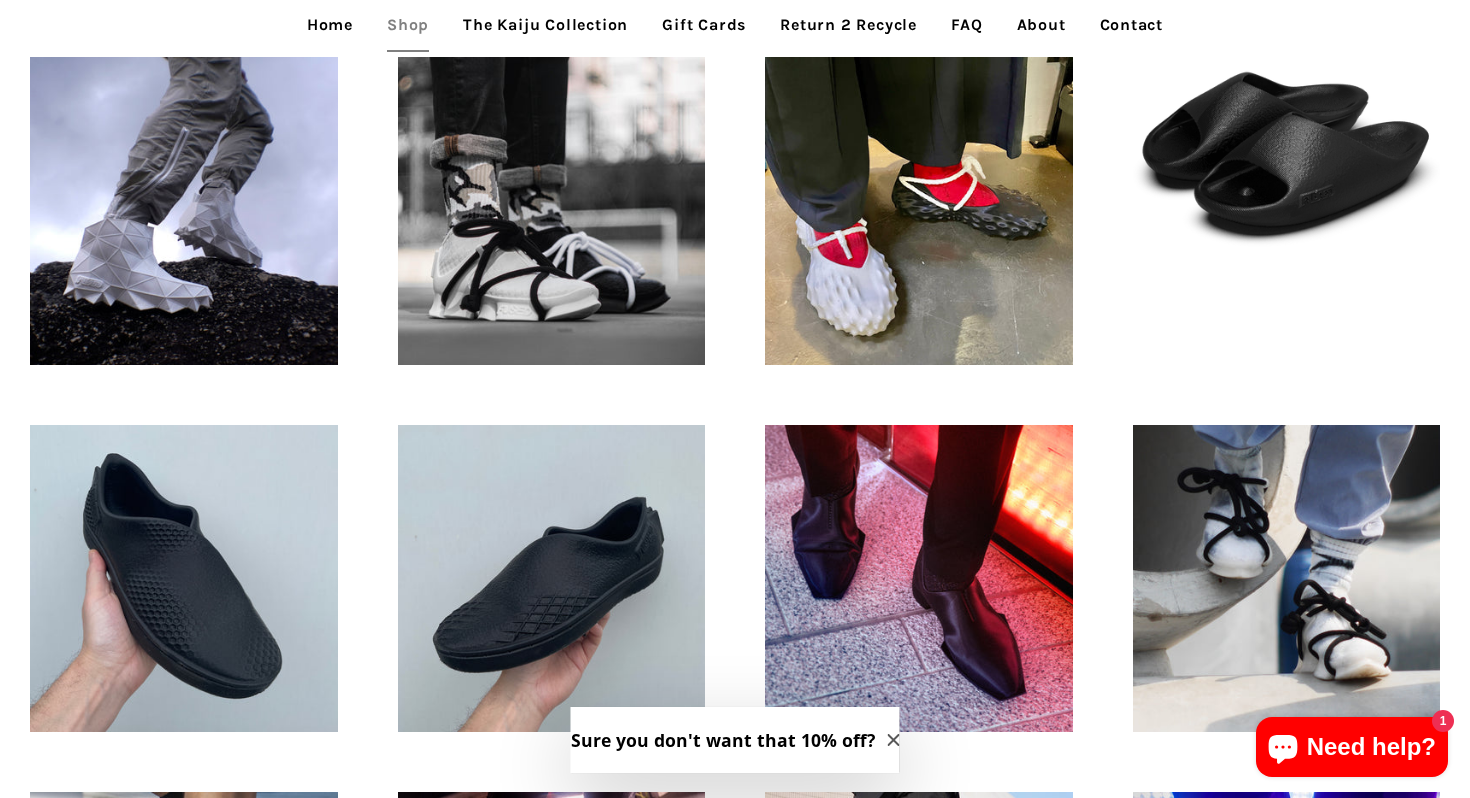 scroll, scrollTop: 845, scrollLeft: 0, axis: vertical 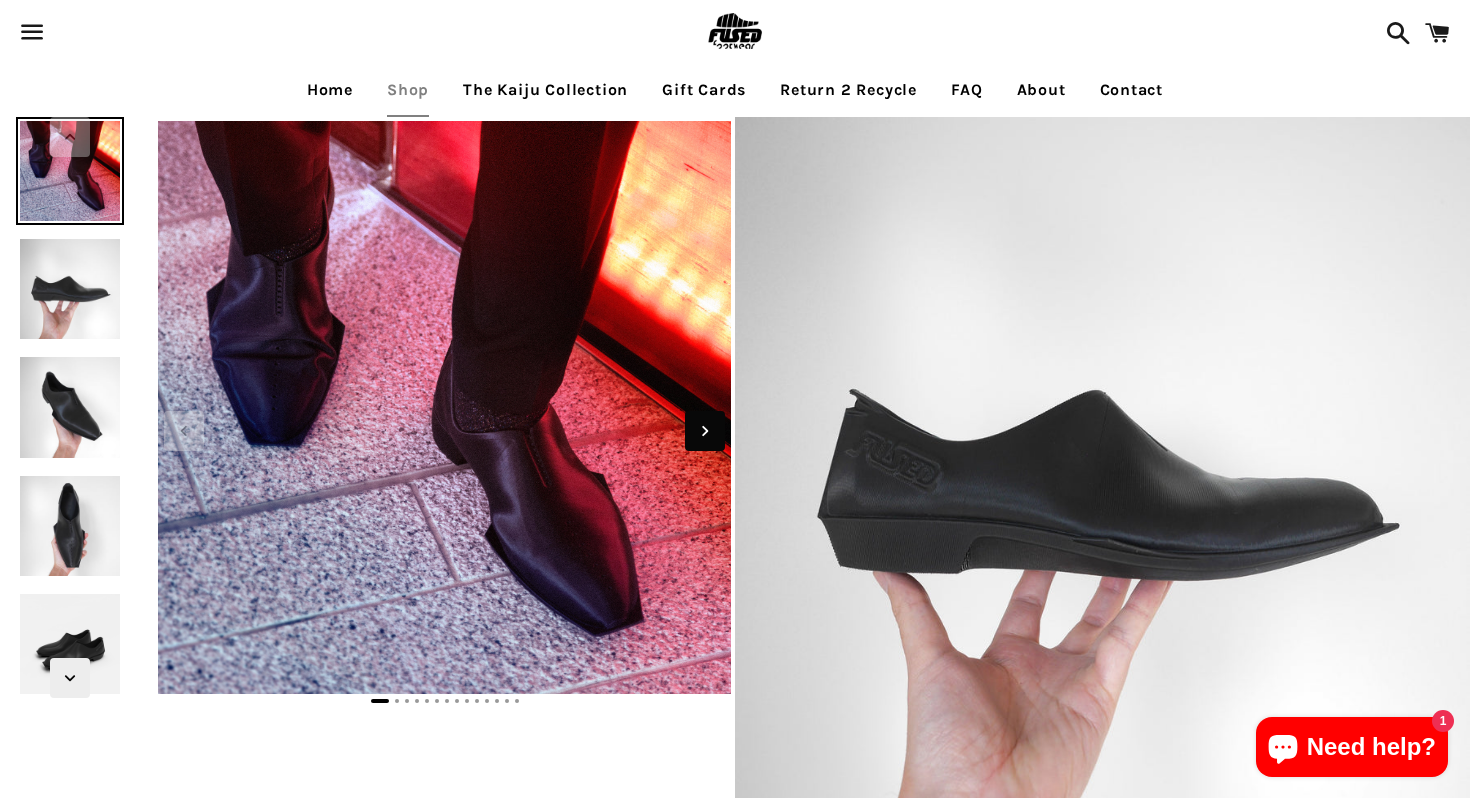 click at bounding box center [705, 431] 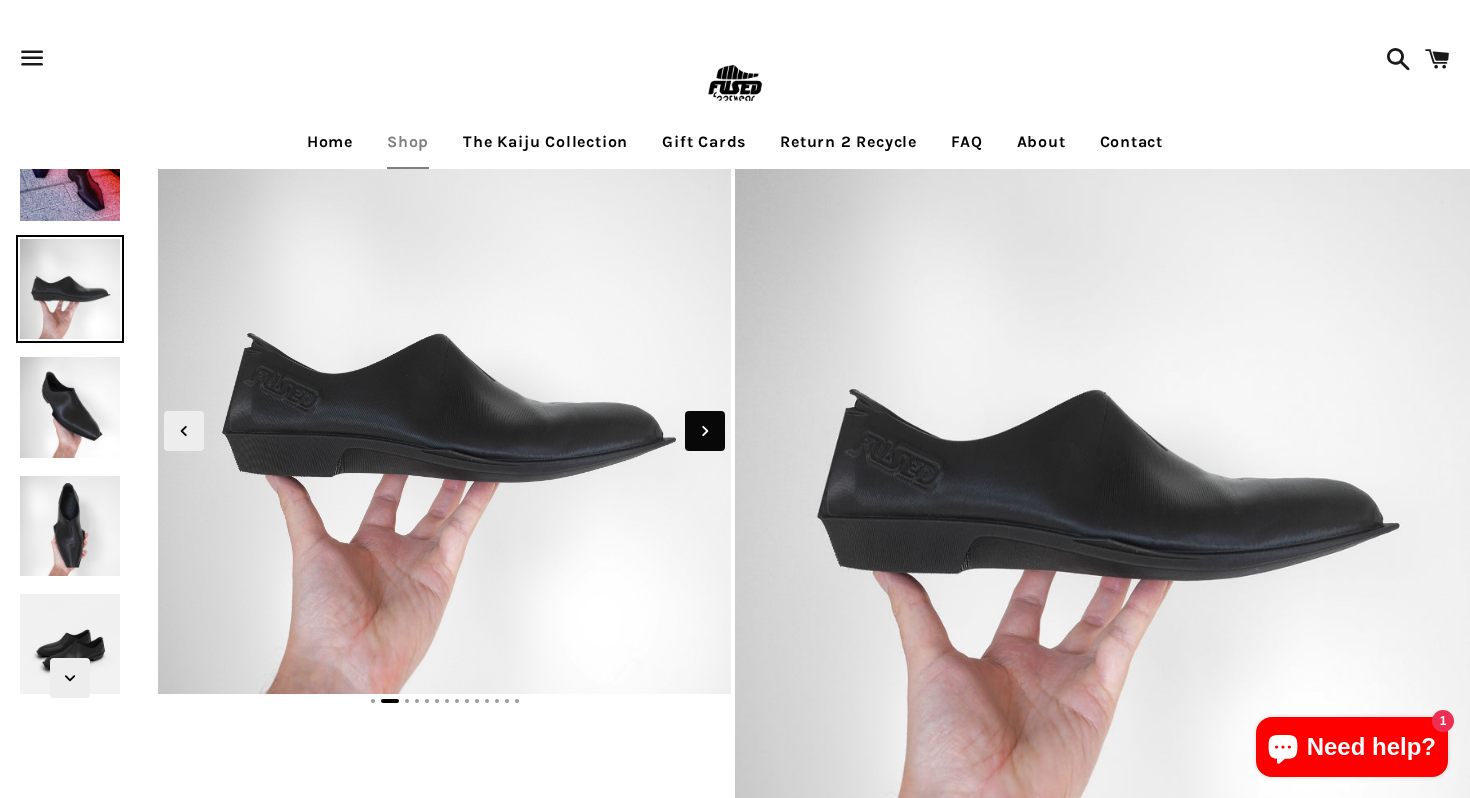 click at bounding box center [705, 431] 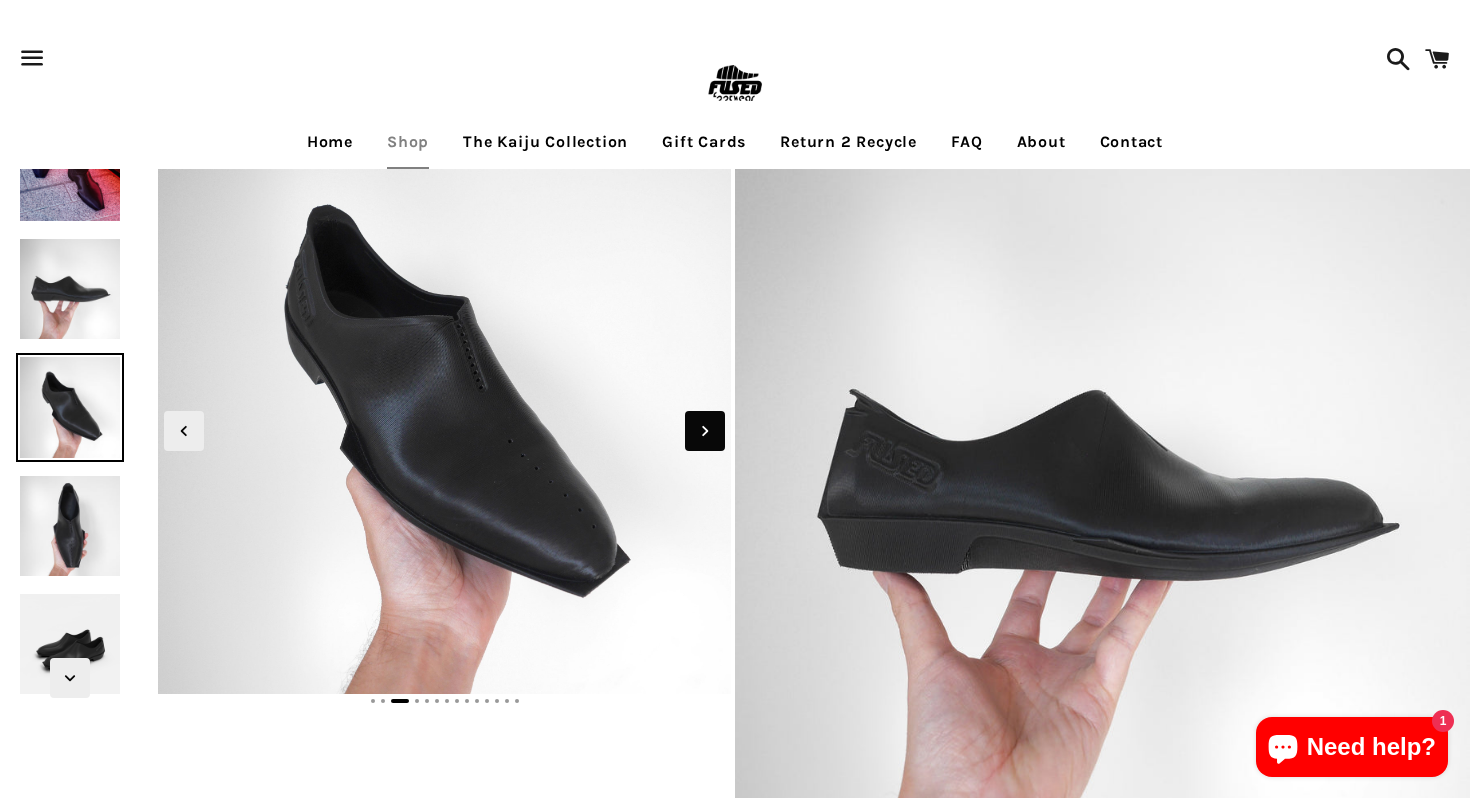 click 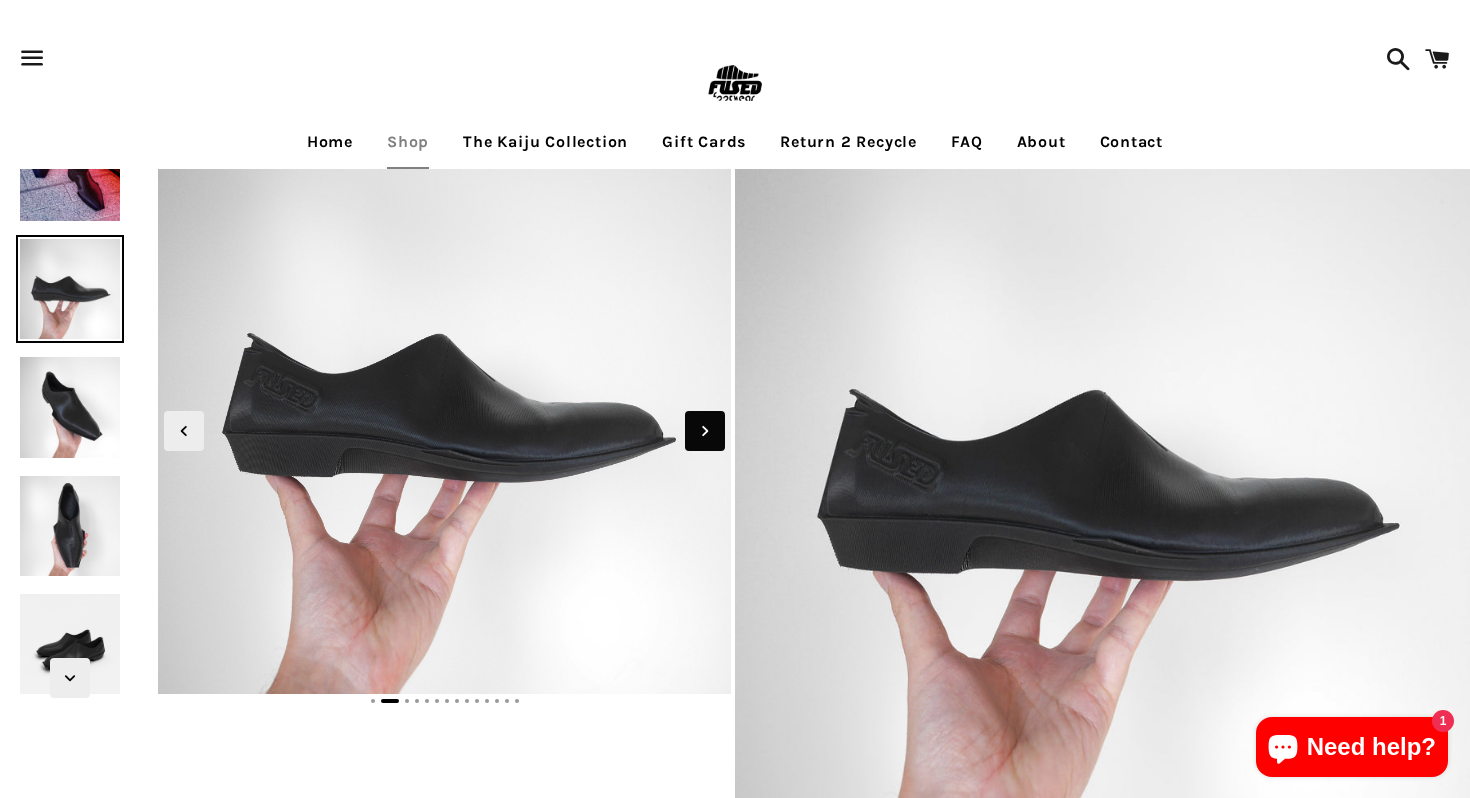 click at bounding box center (705, 431) 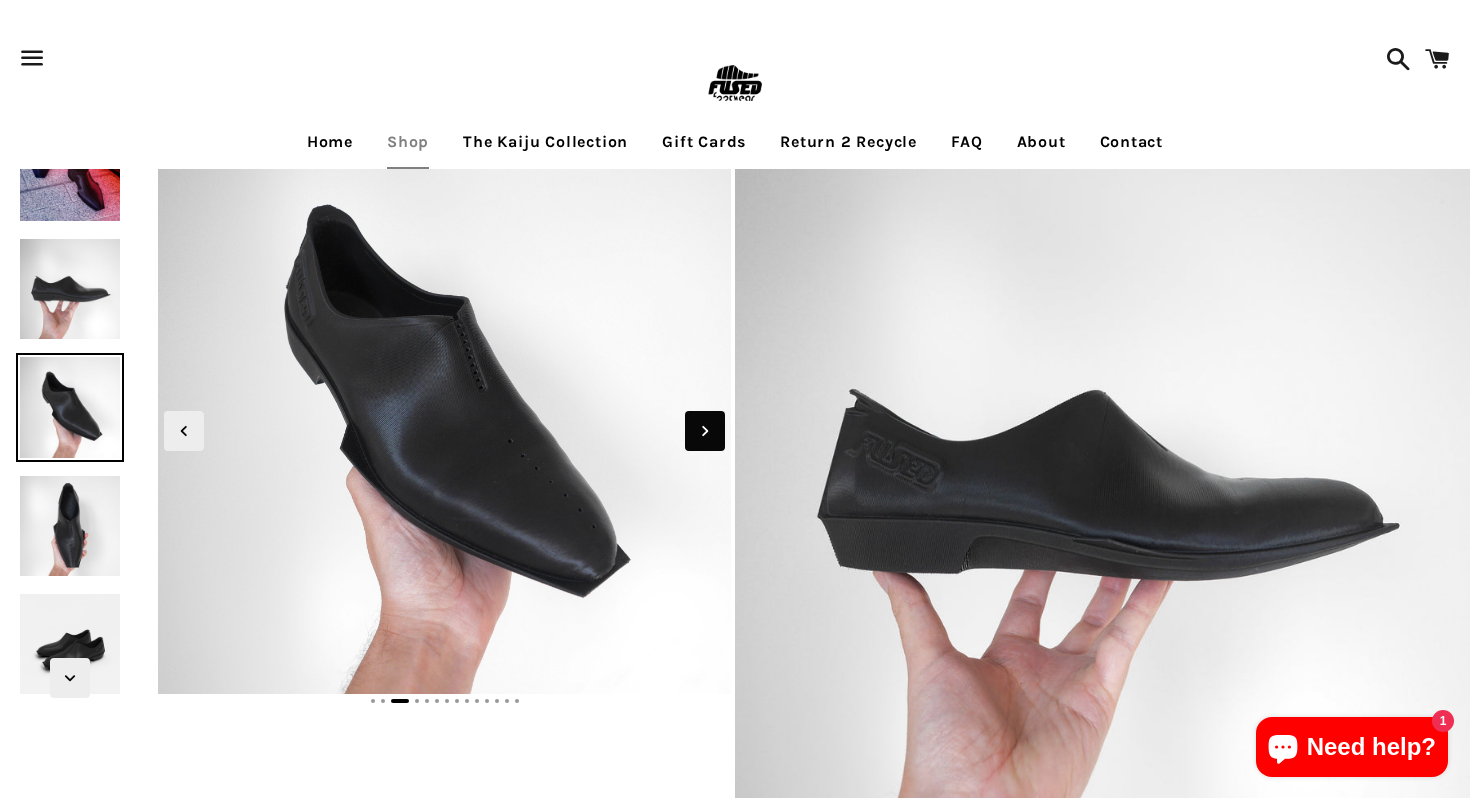 click 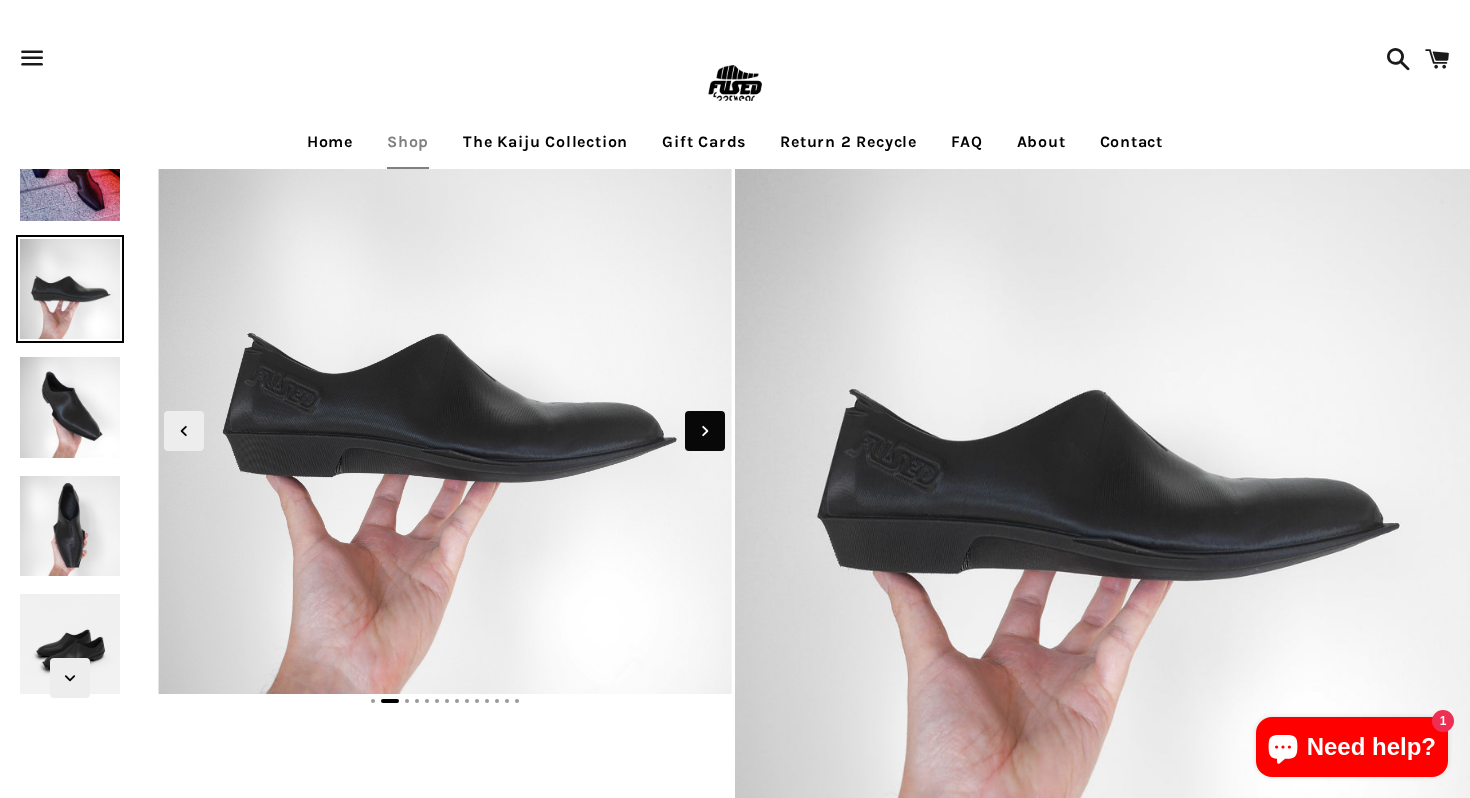 click 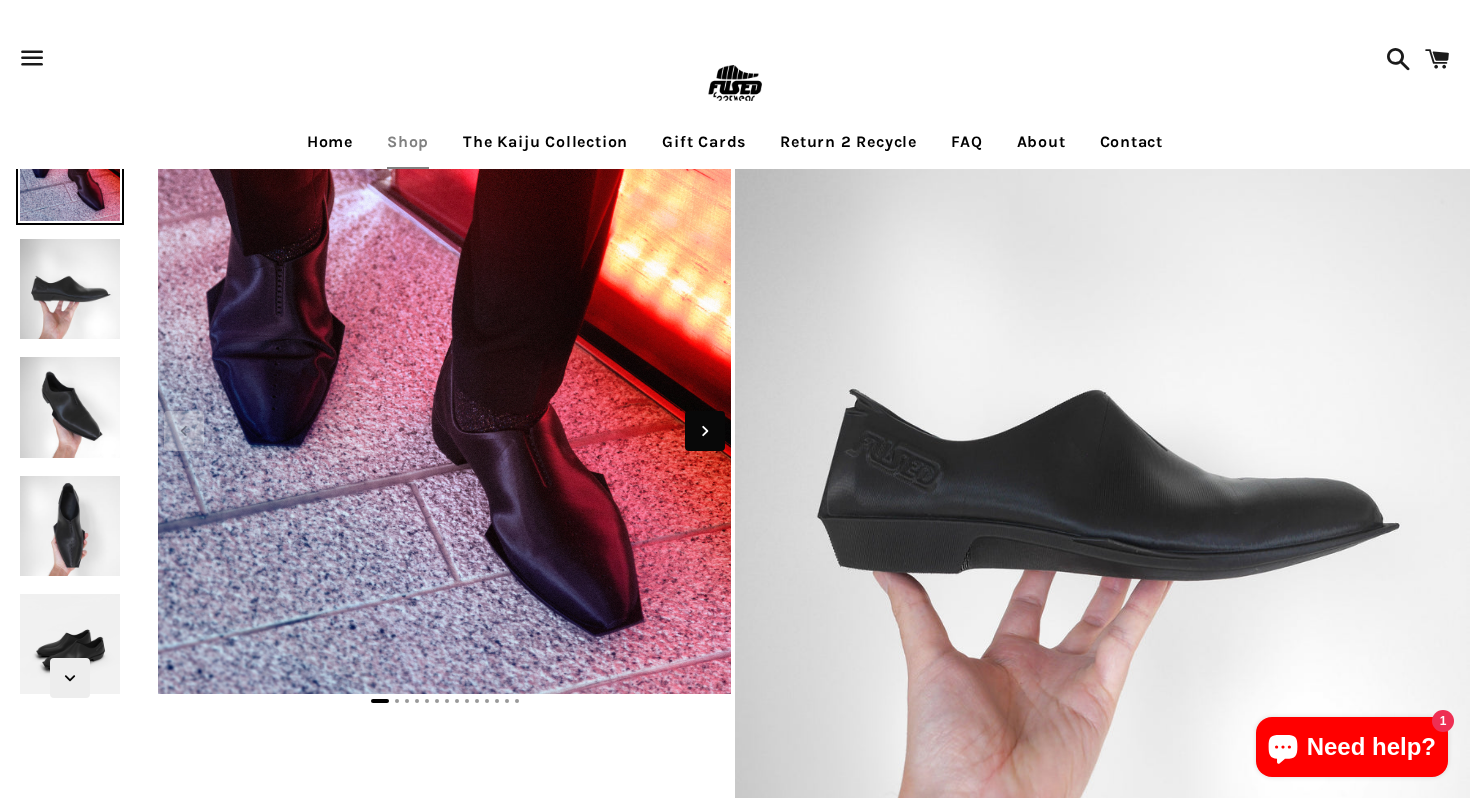click 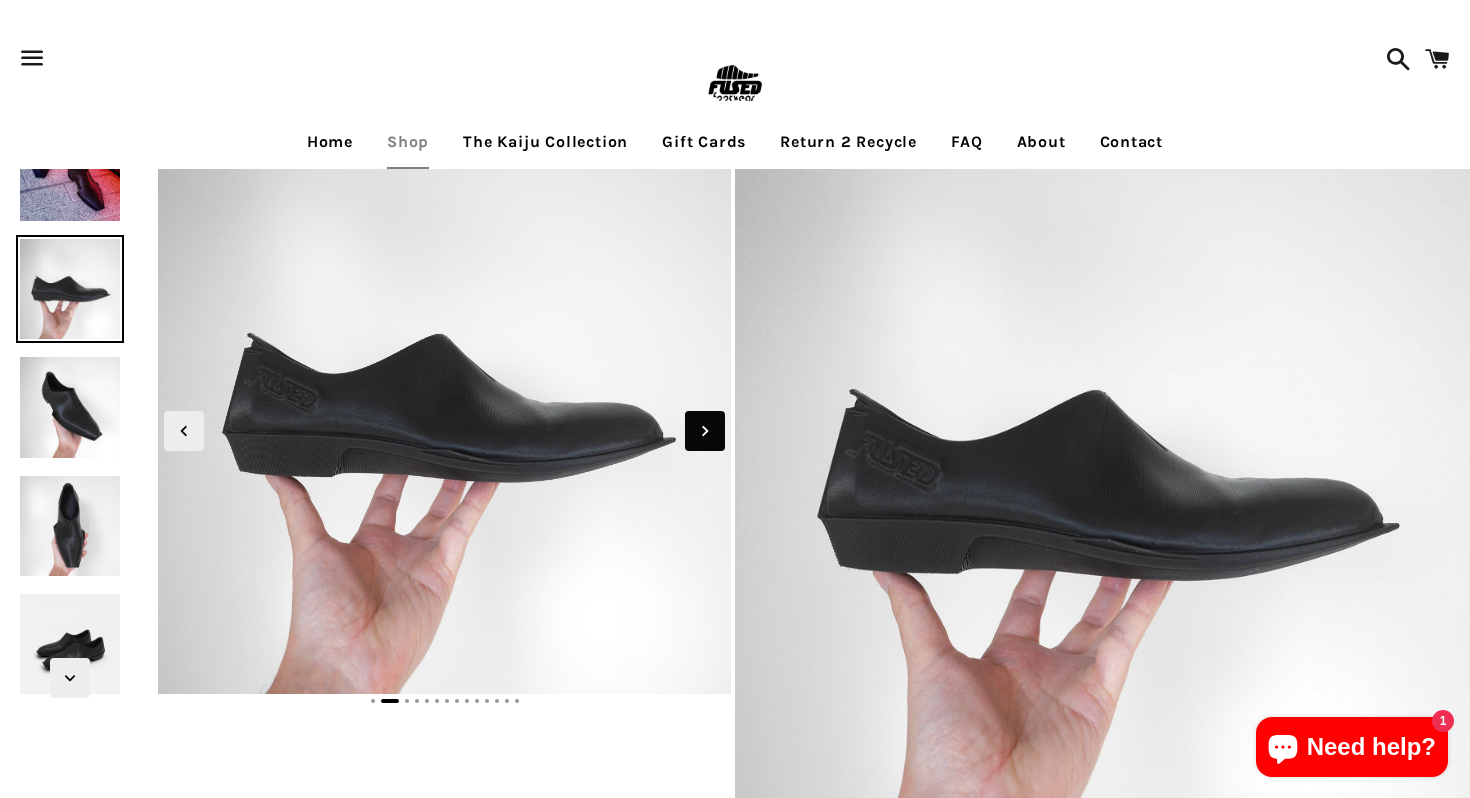 click 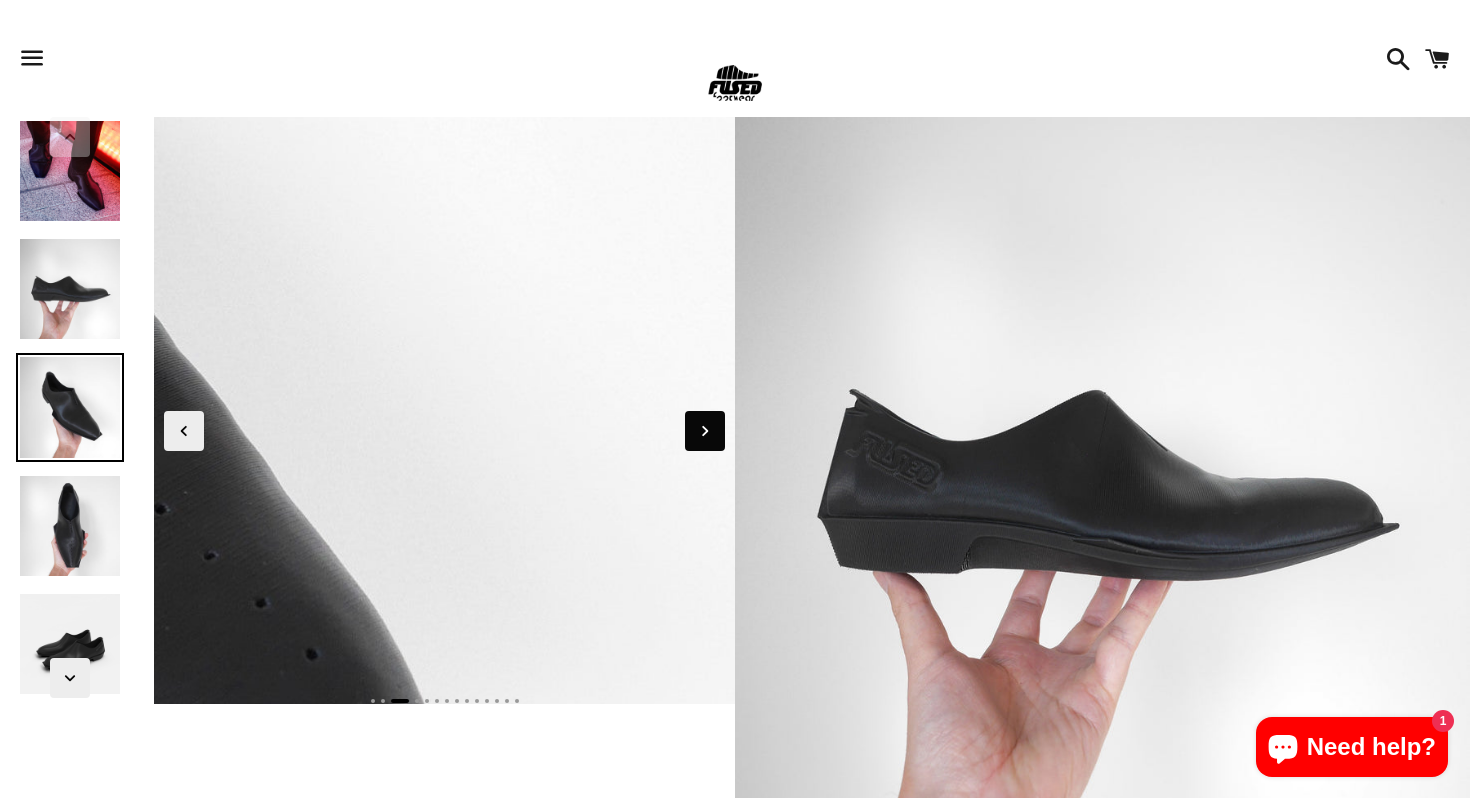 scroll, scrollTop: 782, scrollLeft: 0, axis: vertical 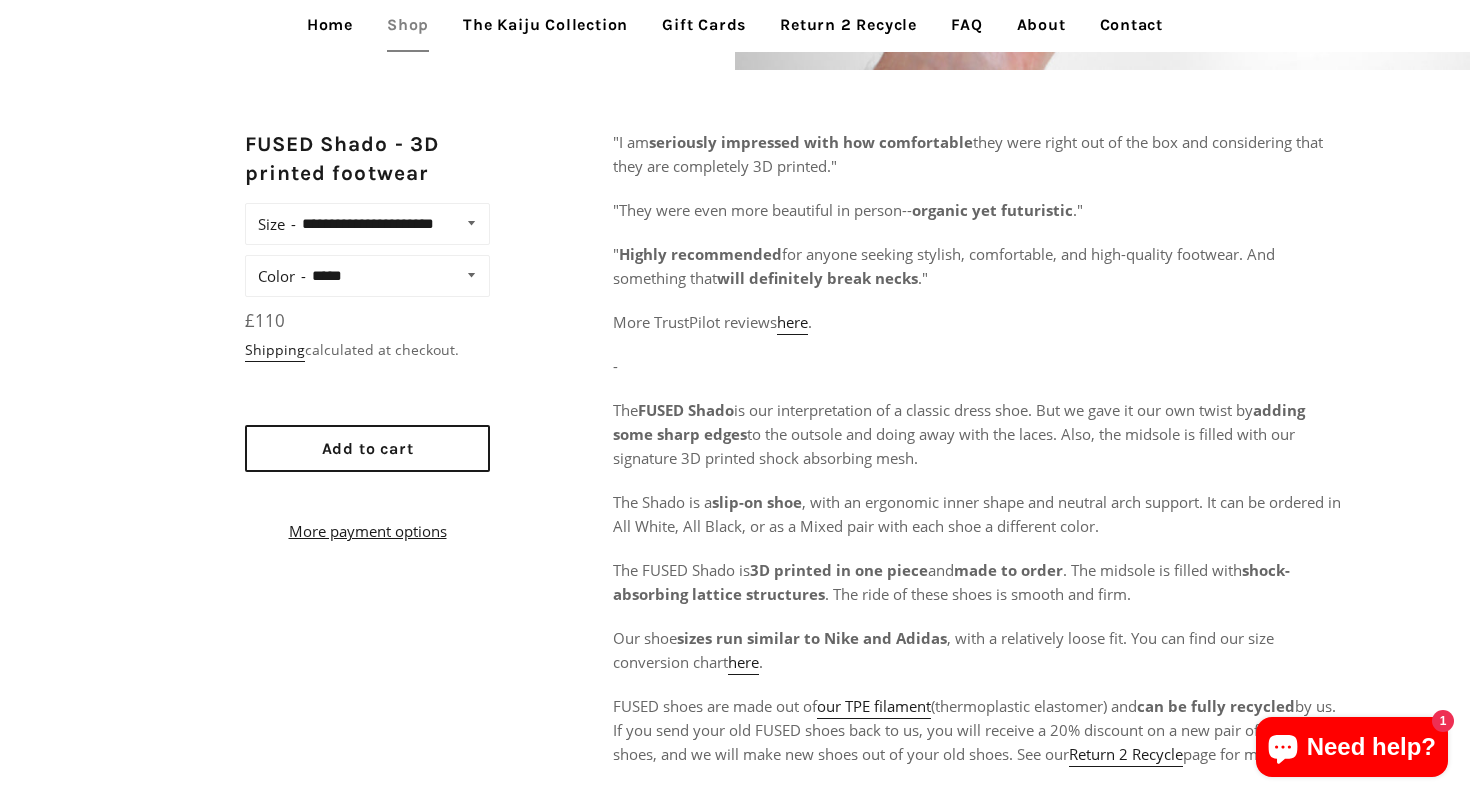 click on "**********" at bounding box center (391, 224) 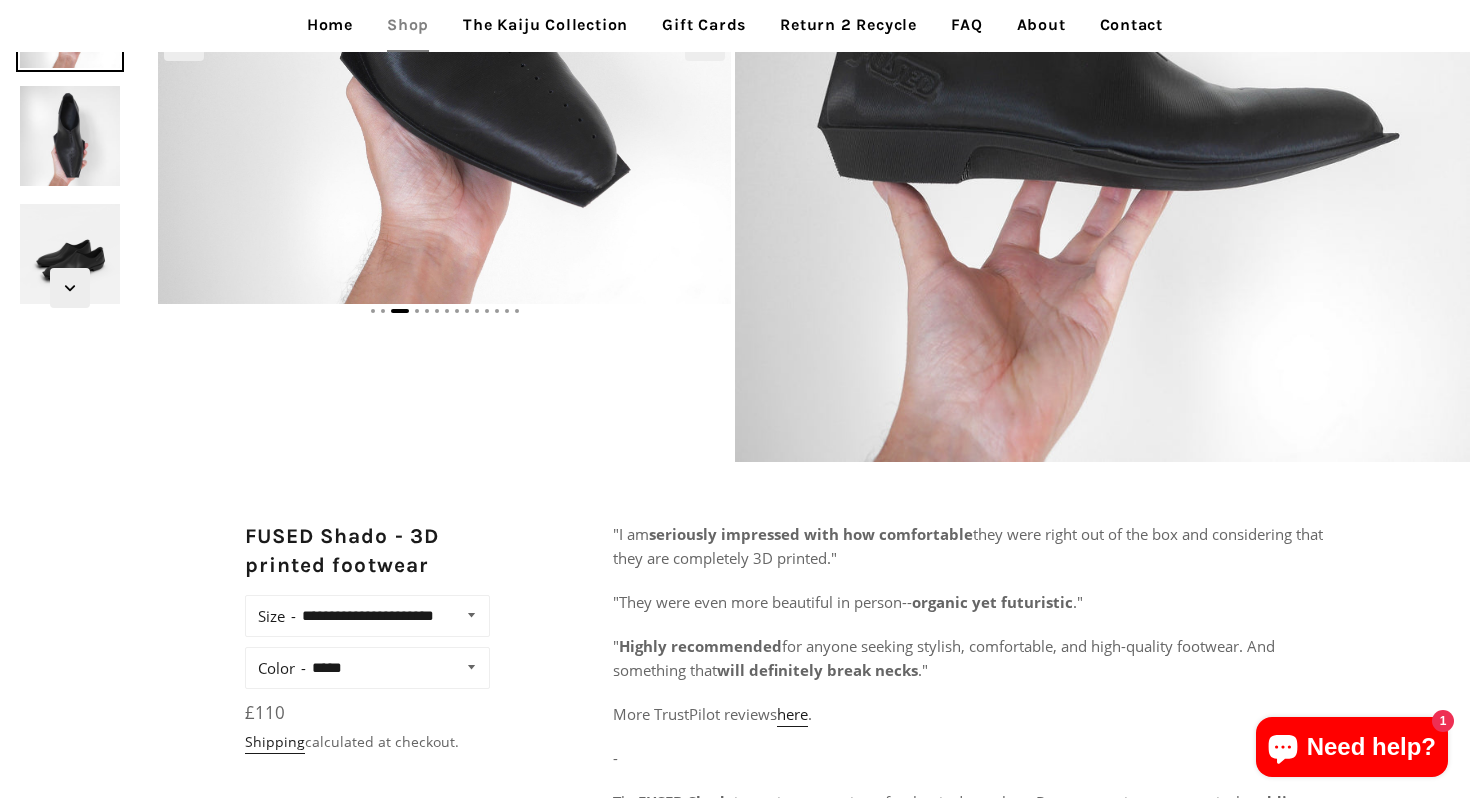 scroll, scrollTop: 612, scrollLeft: 0, axis: vertical 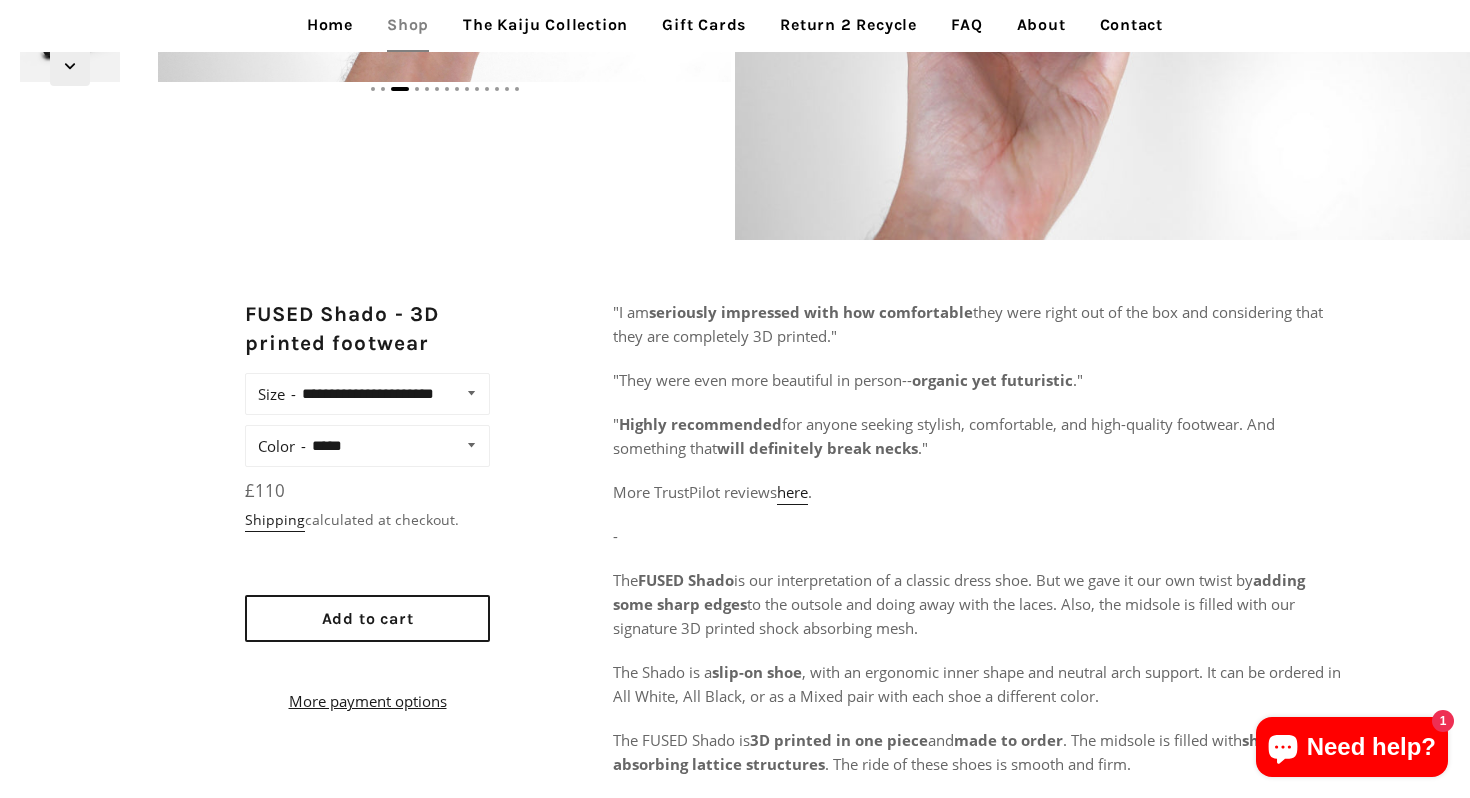 click on "**********" at bounding box center (367, 446) 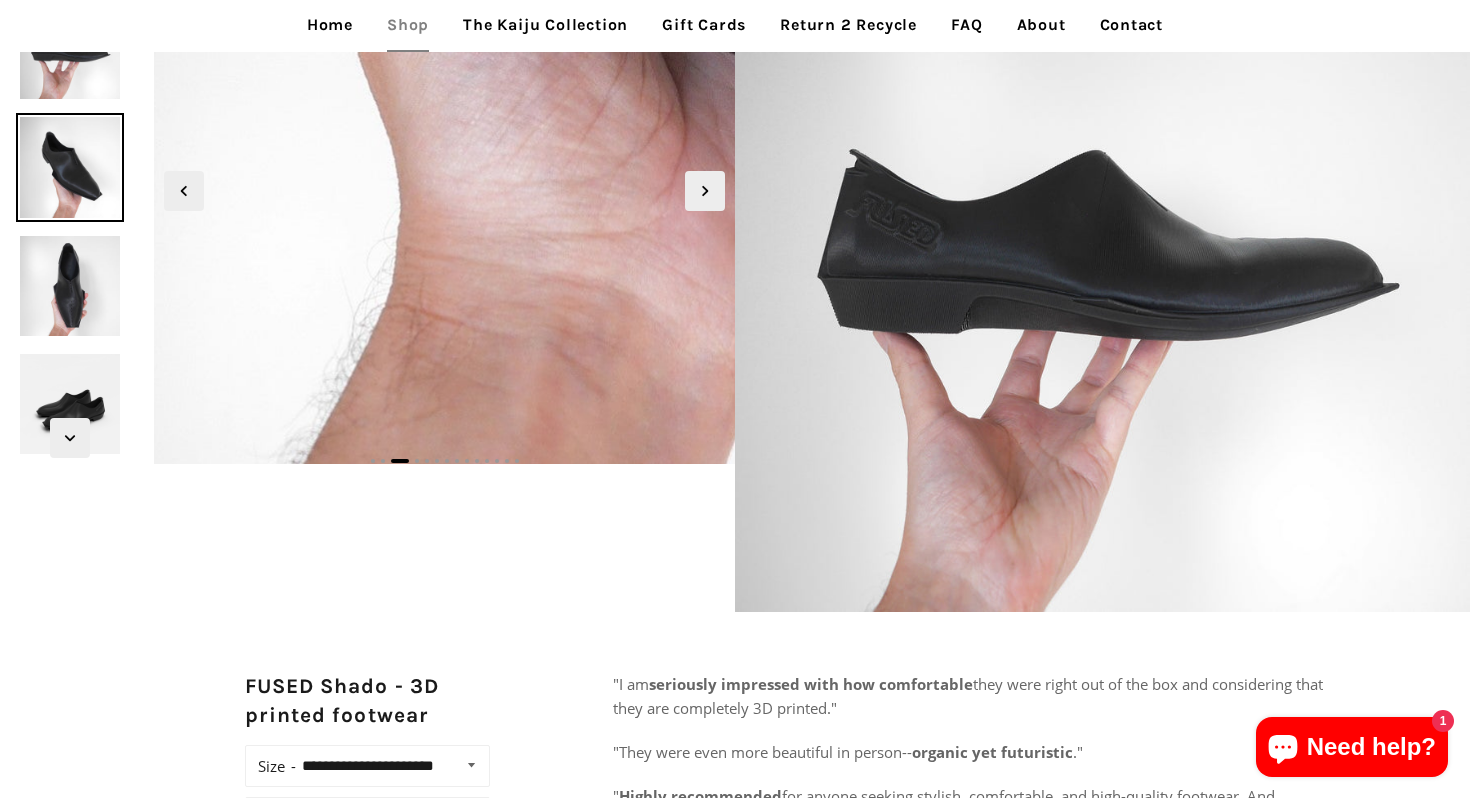 scroll, scrollTop: 144, scrollLeft: 0, axis: vertical 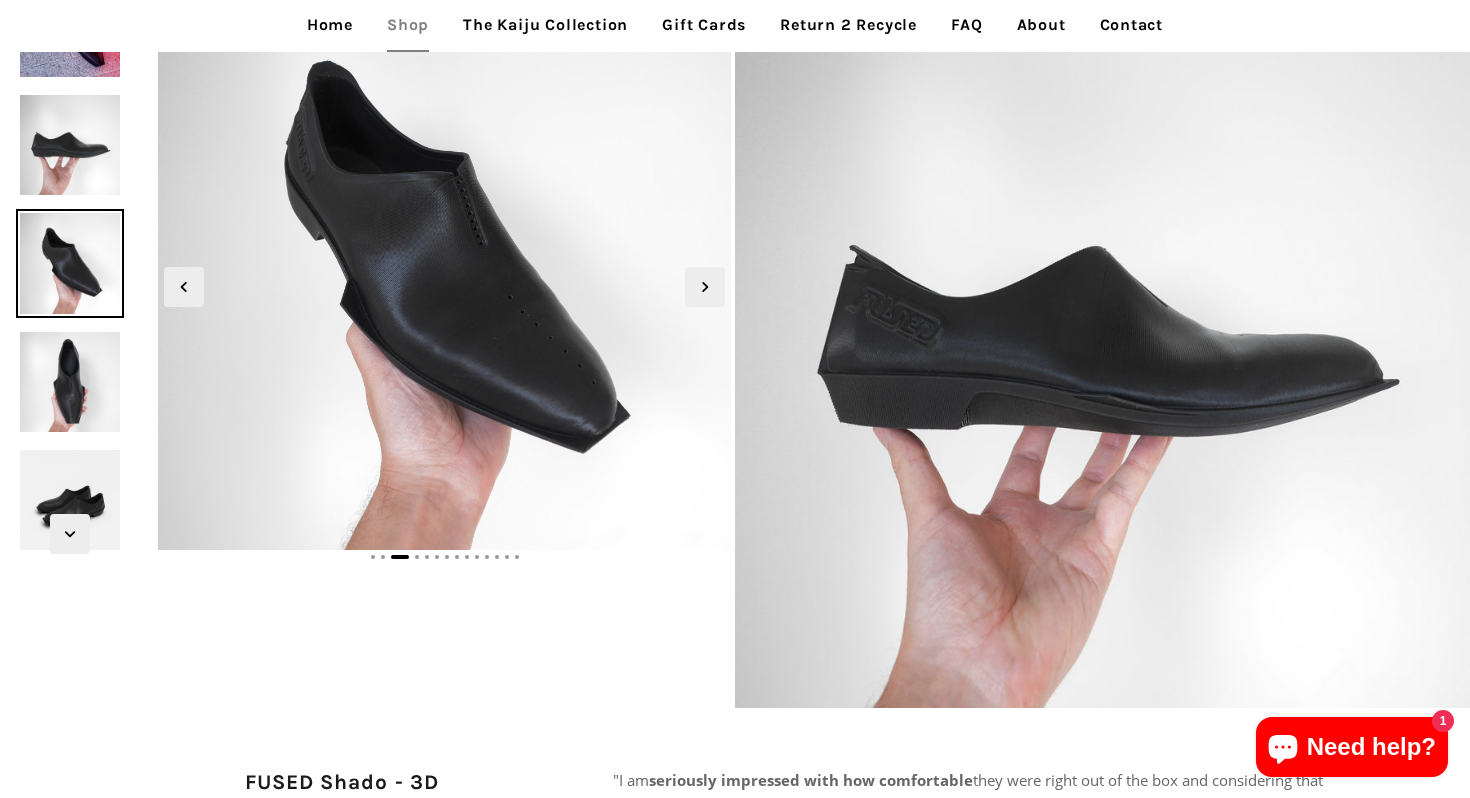 click at bounding box center [70, 500] 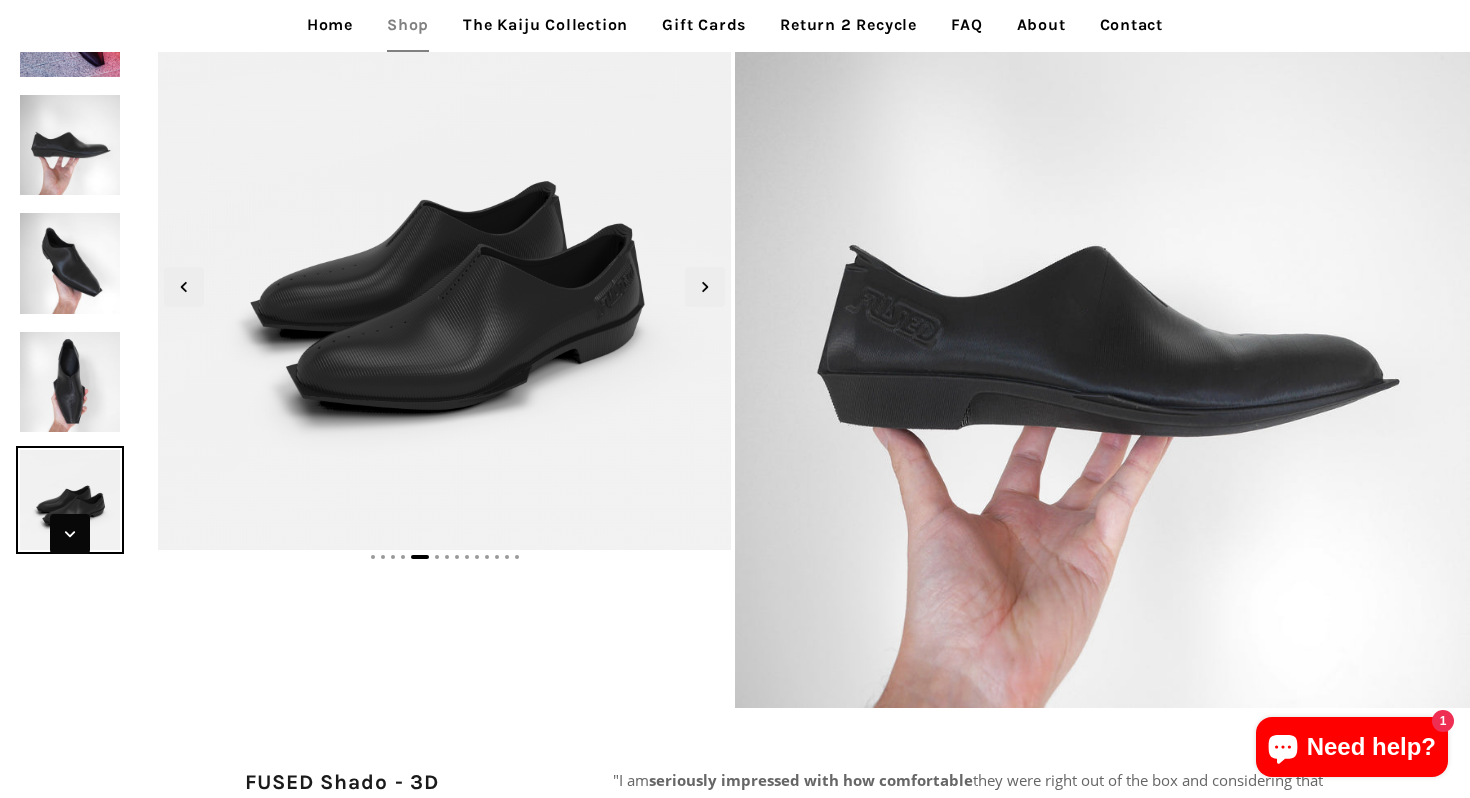 click 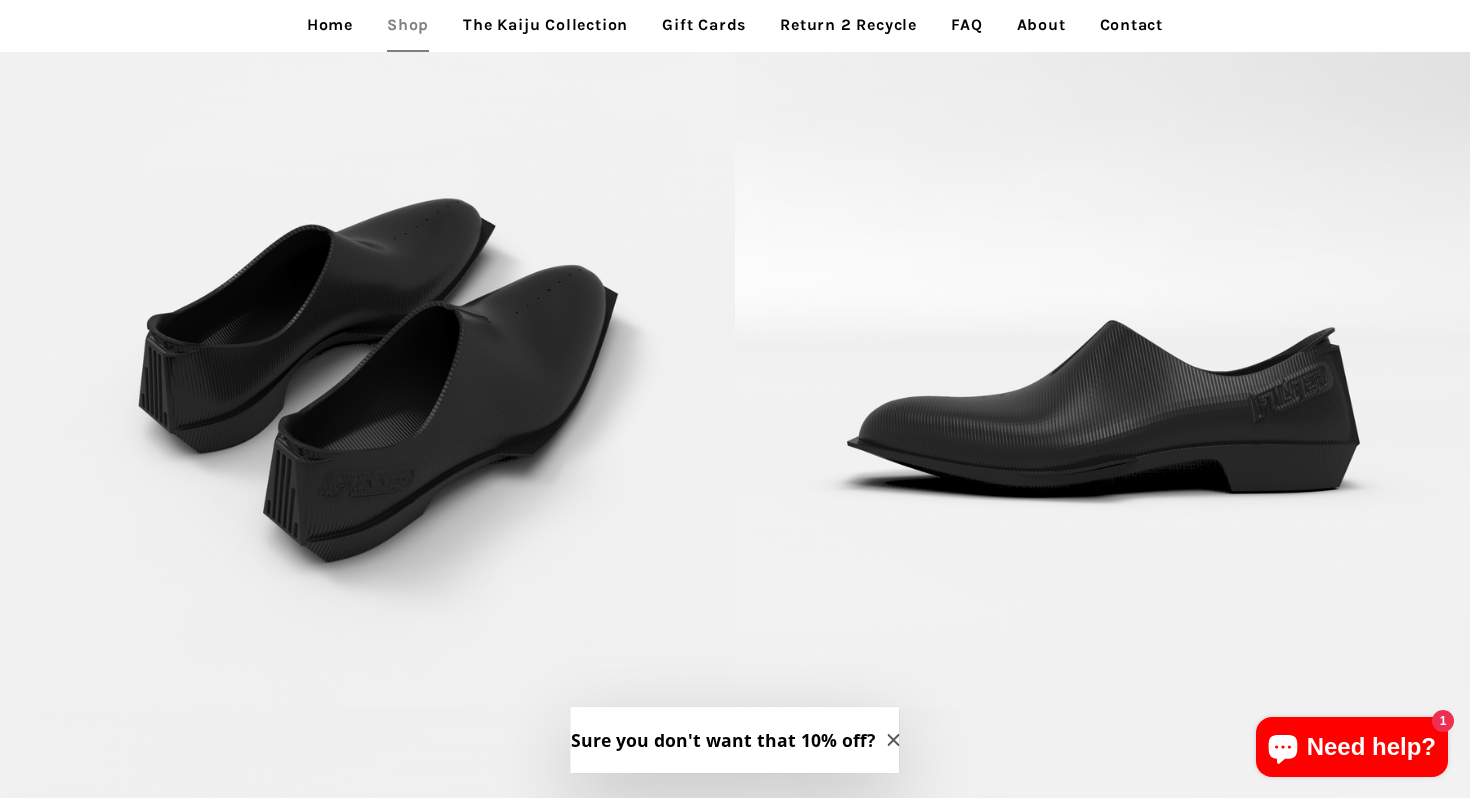 scroll, scrollTop: 3145, scrollLeft: 0, axis: vertical 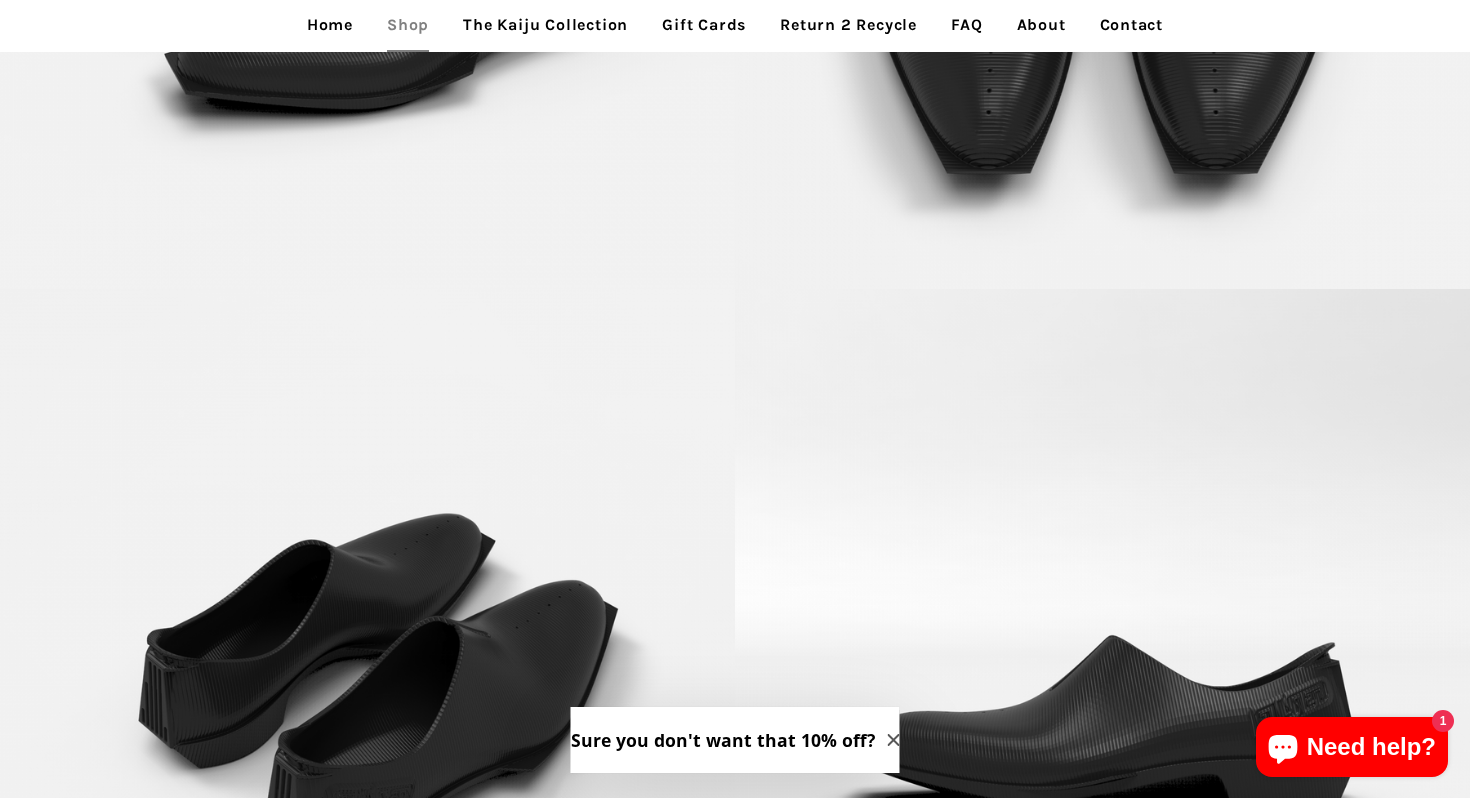 click on "Shop" at bounding box center [408, 25] 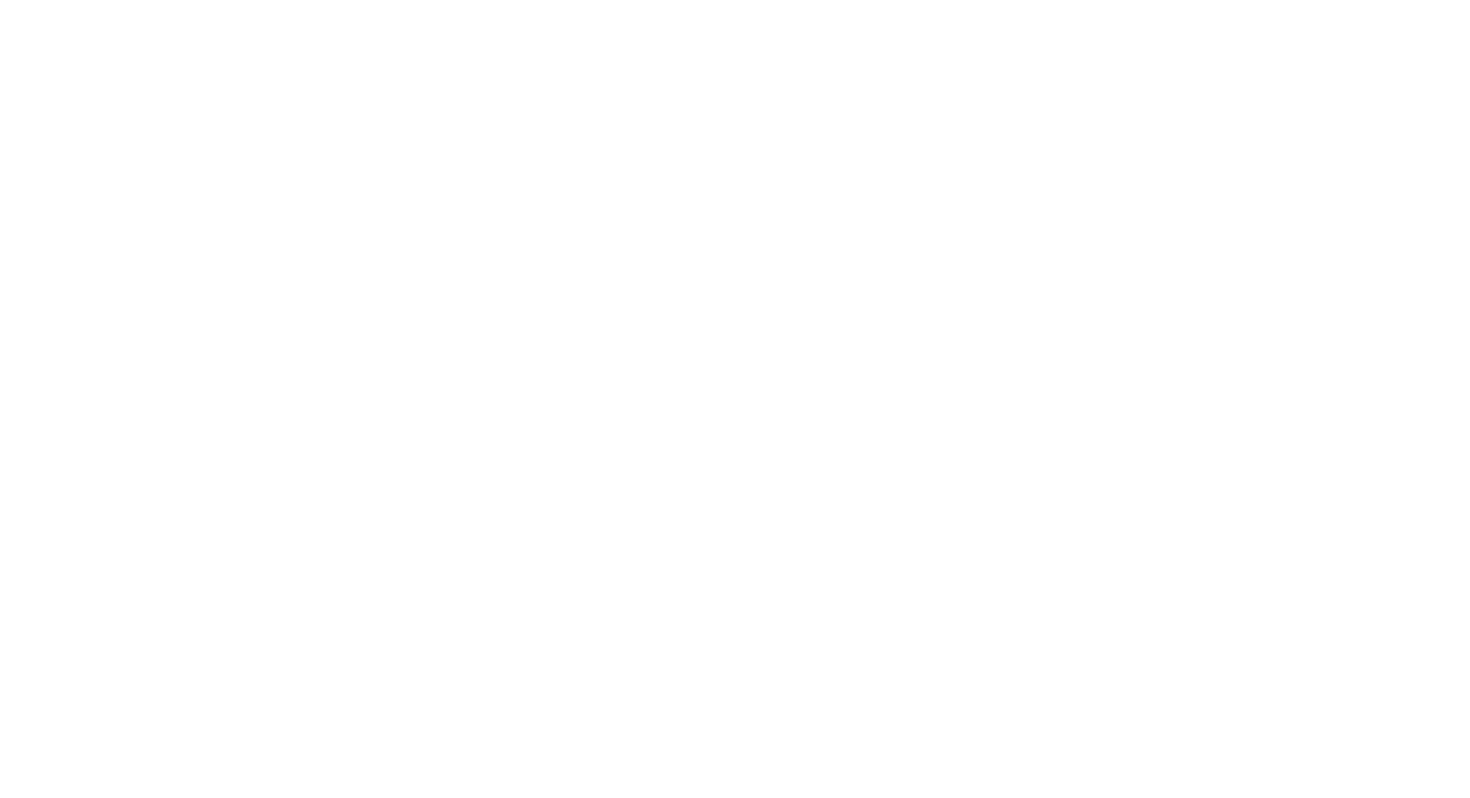 scroll, scrollTop: 0, scrollLeft: 0, axis: both 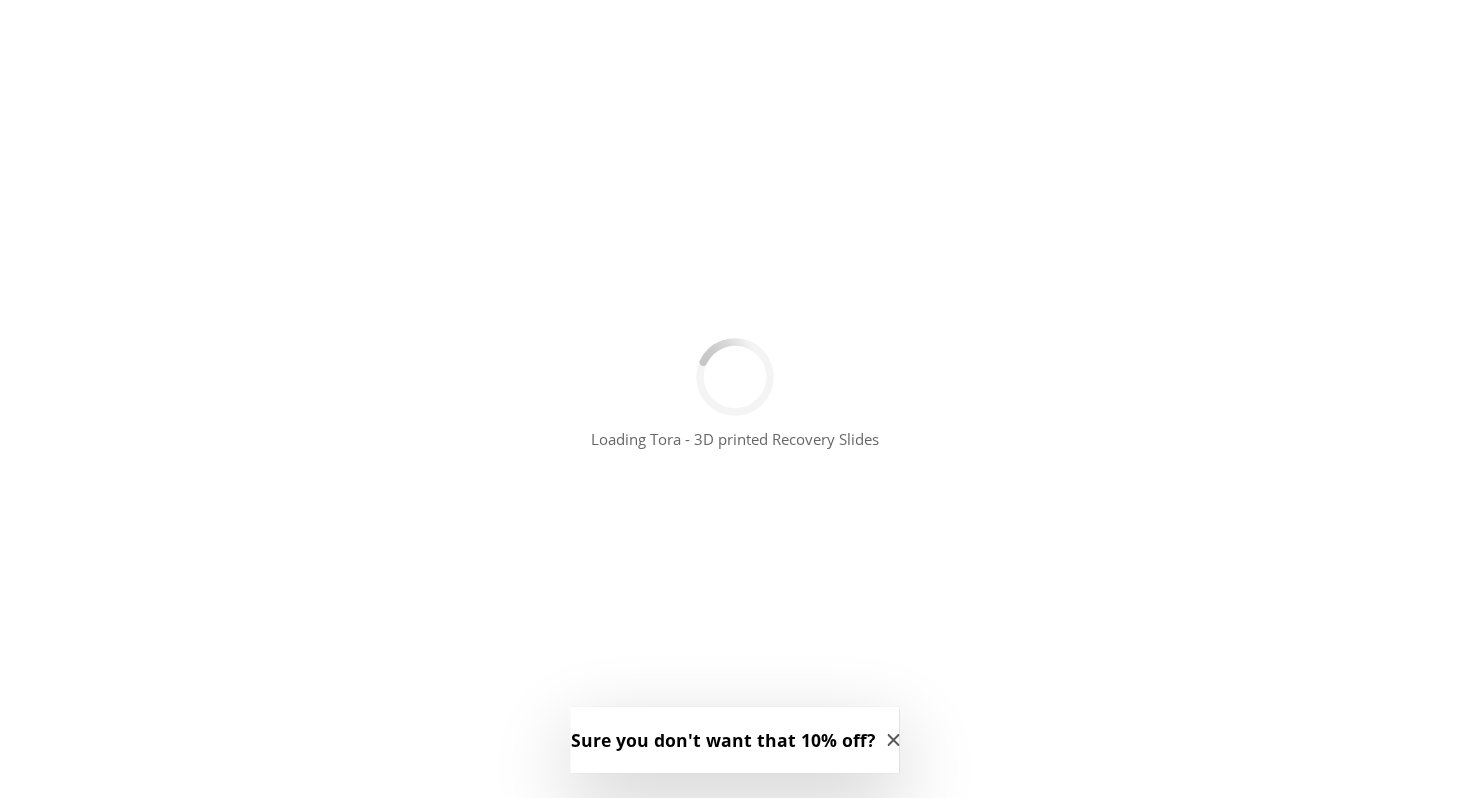 type 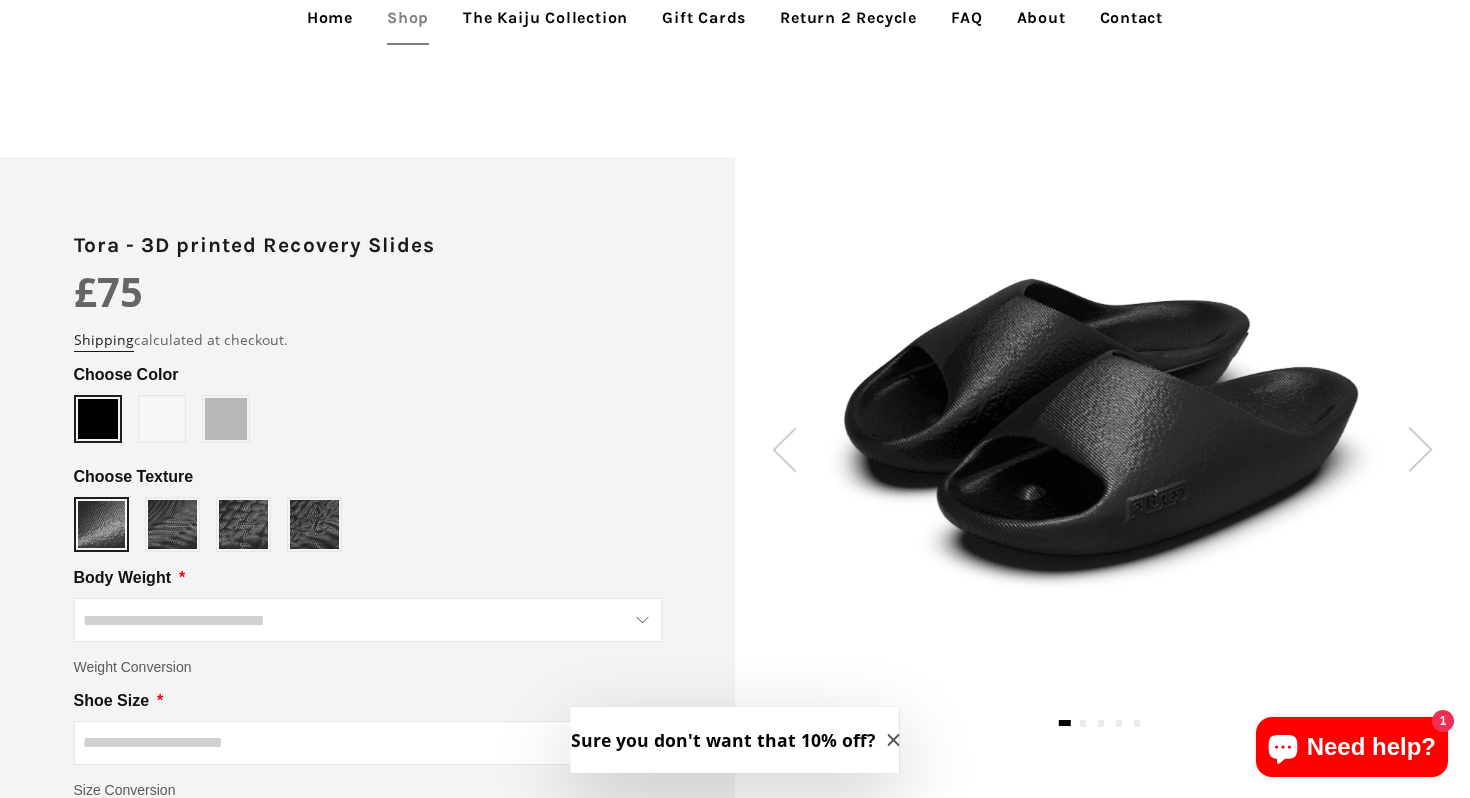 scroll, scrollTop: 124, scrollLeft: 0, axis: vertical 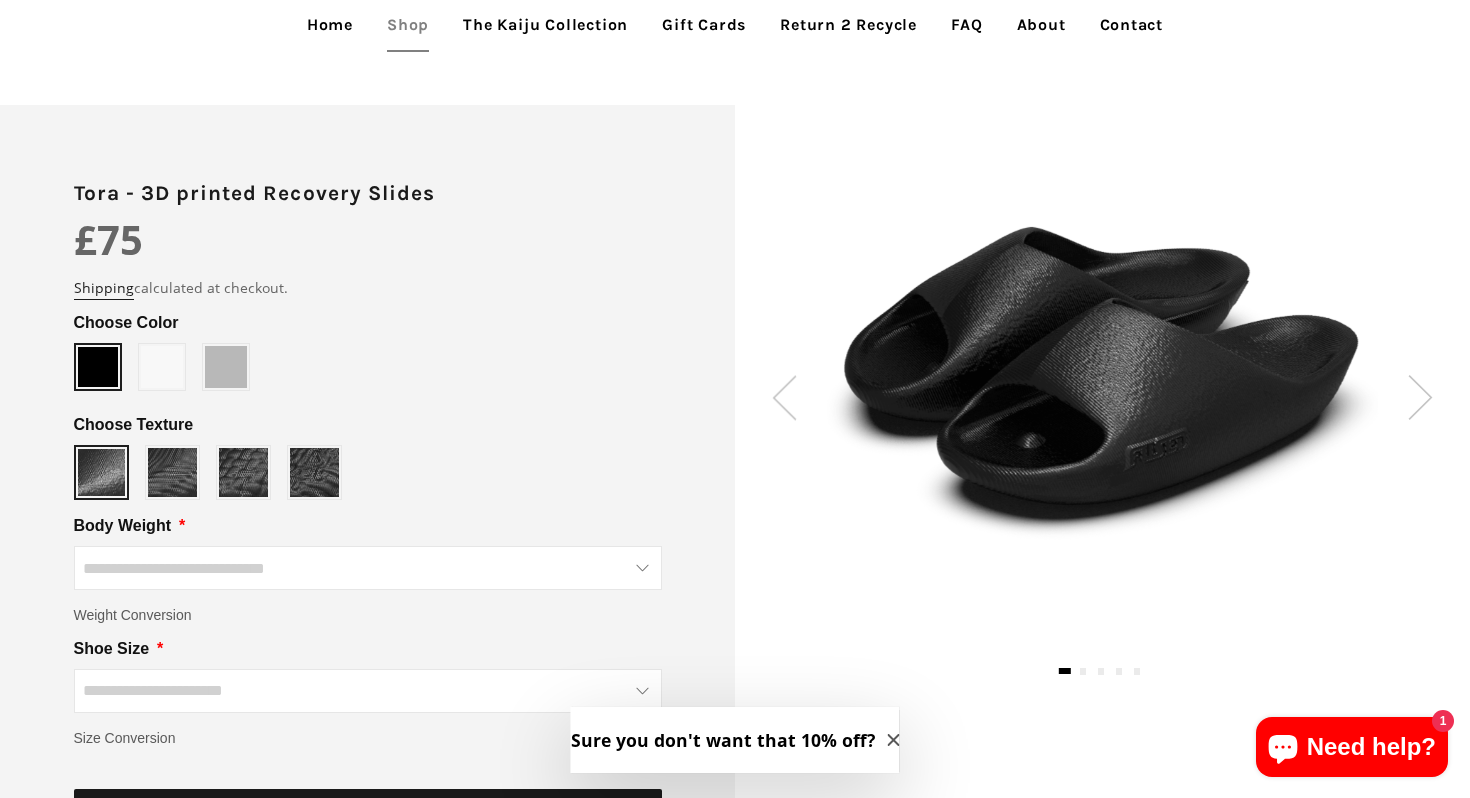 click at bounding box center (1102, 374) 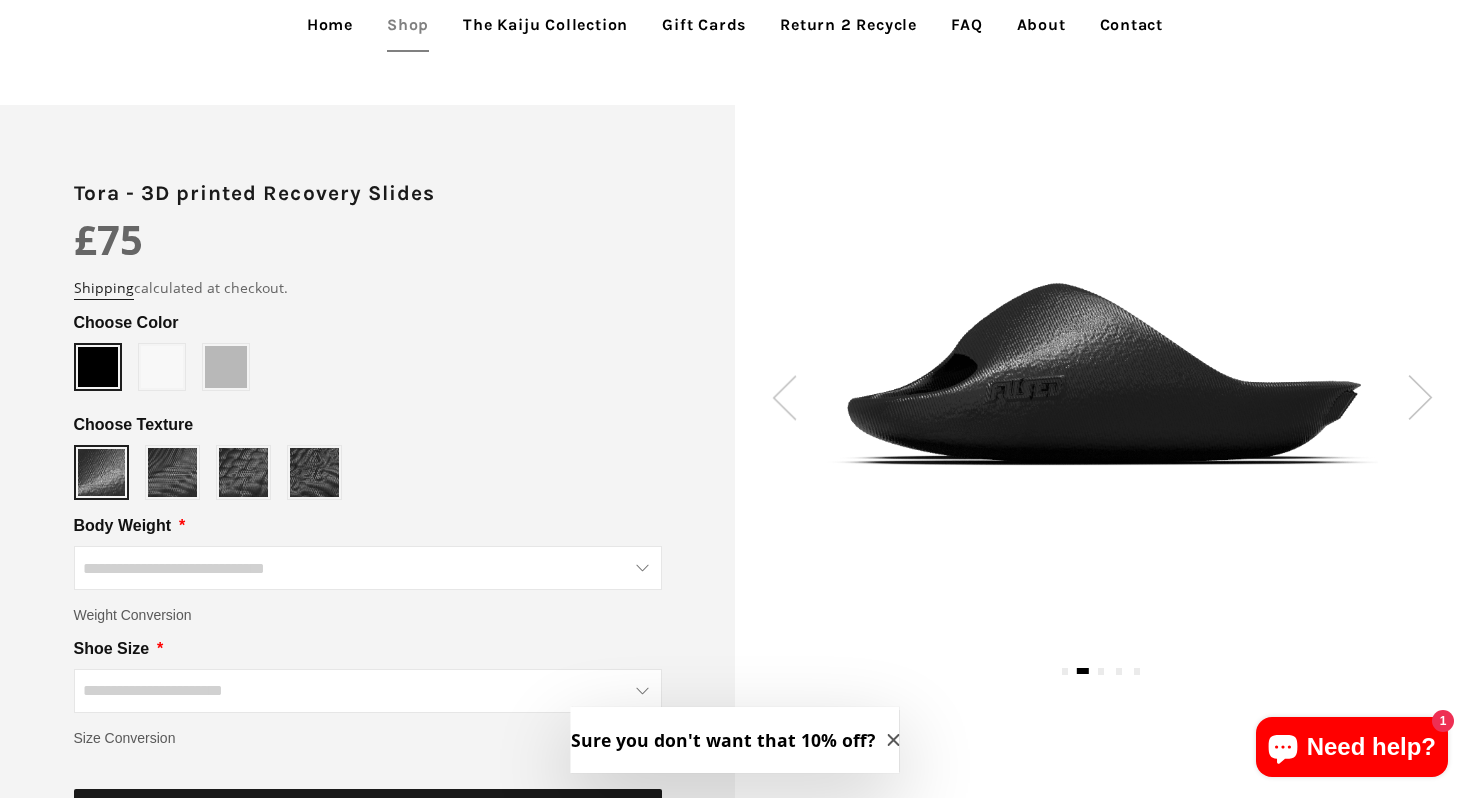 click at bounding box center [1420, 397] 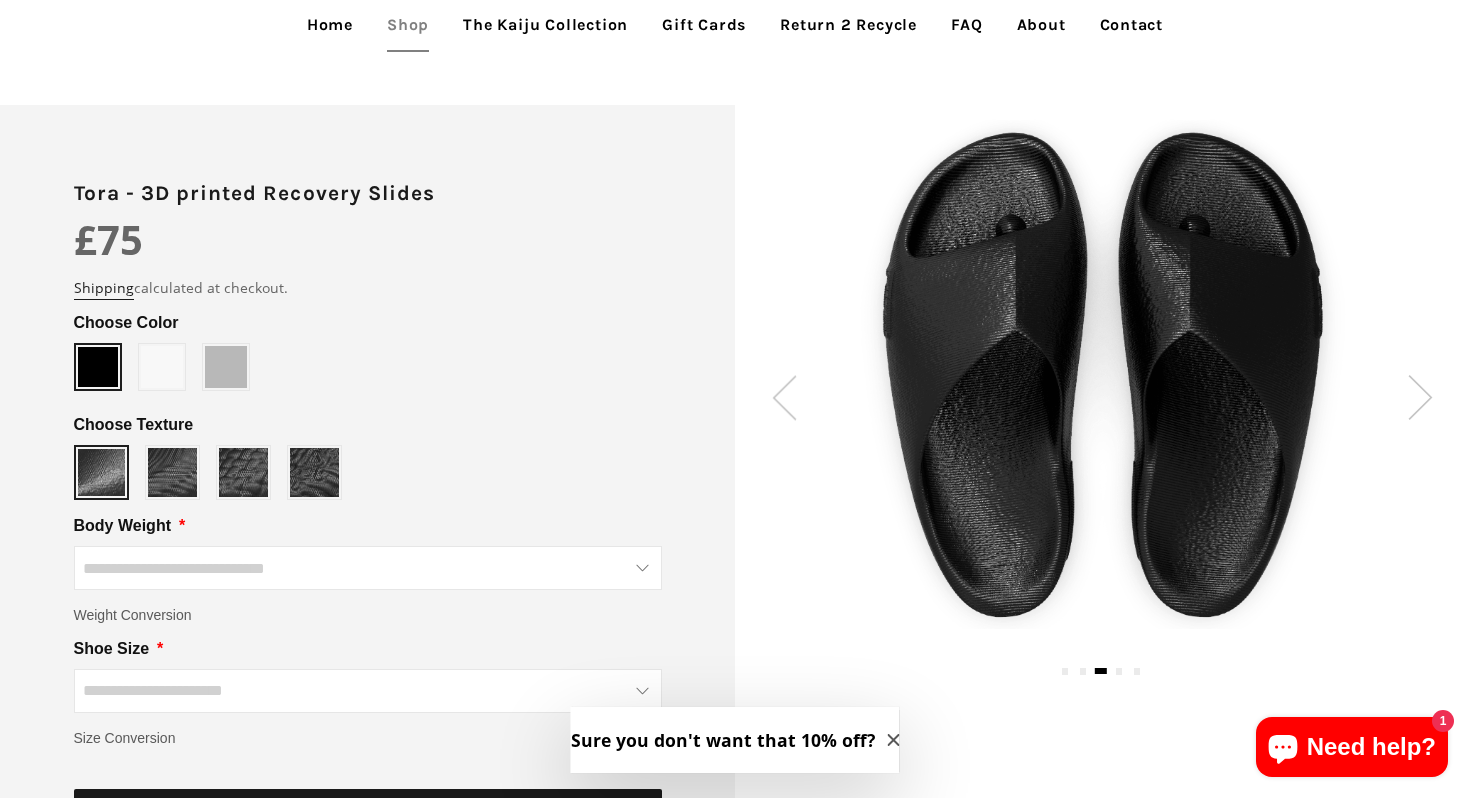 click at bounding box center [1420, 397] 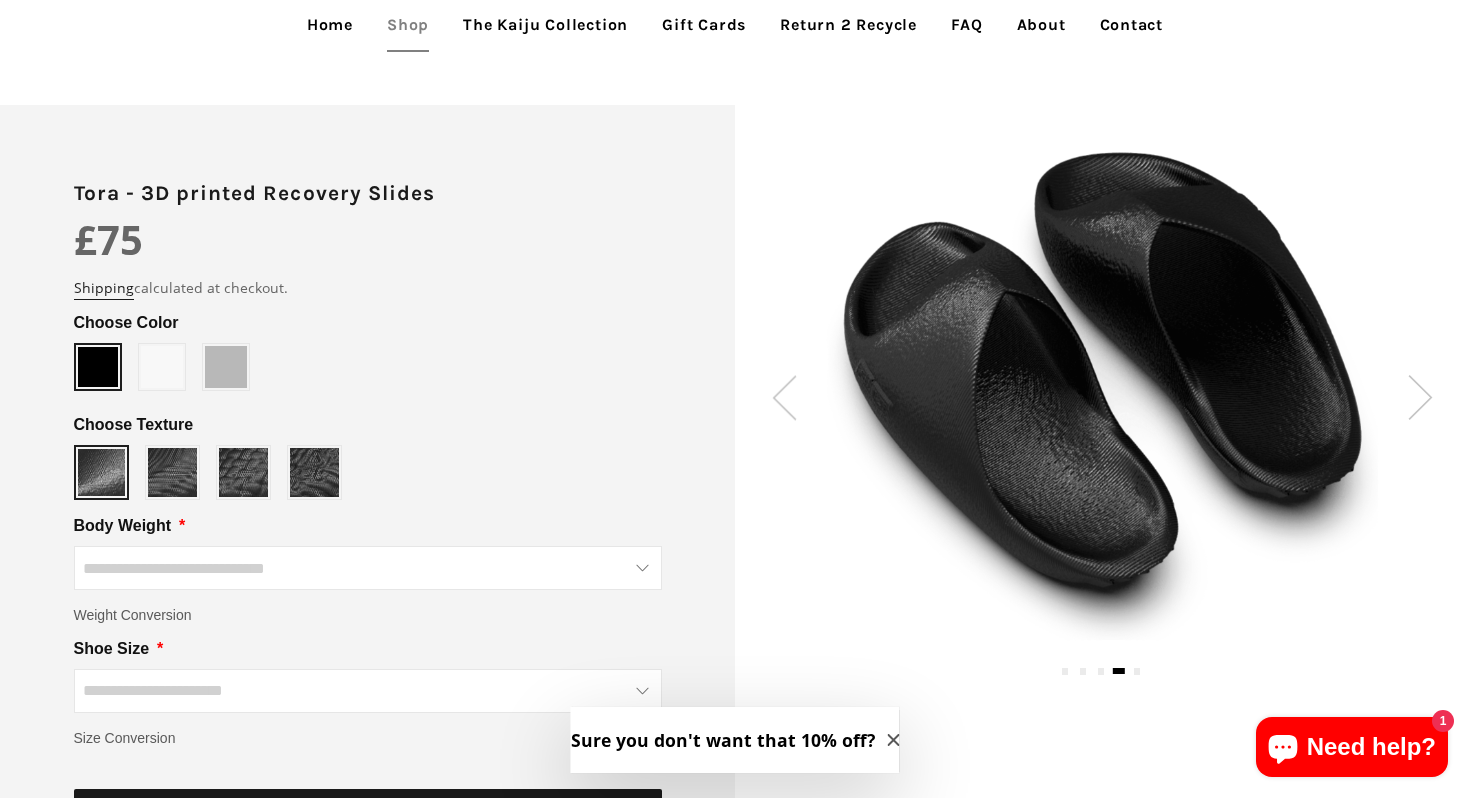 click at bounding box center [1420, 397] 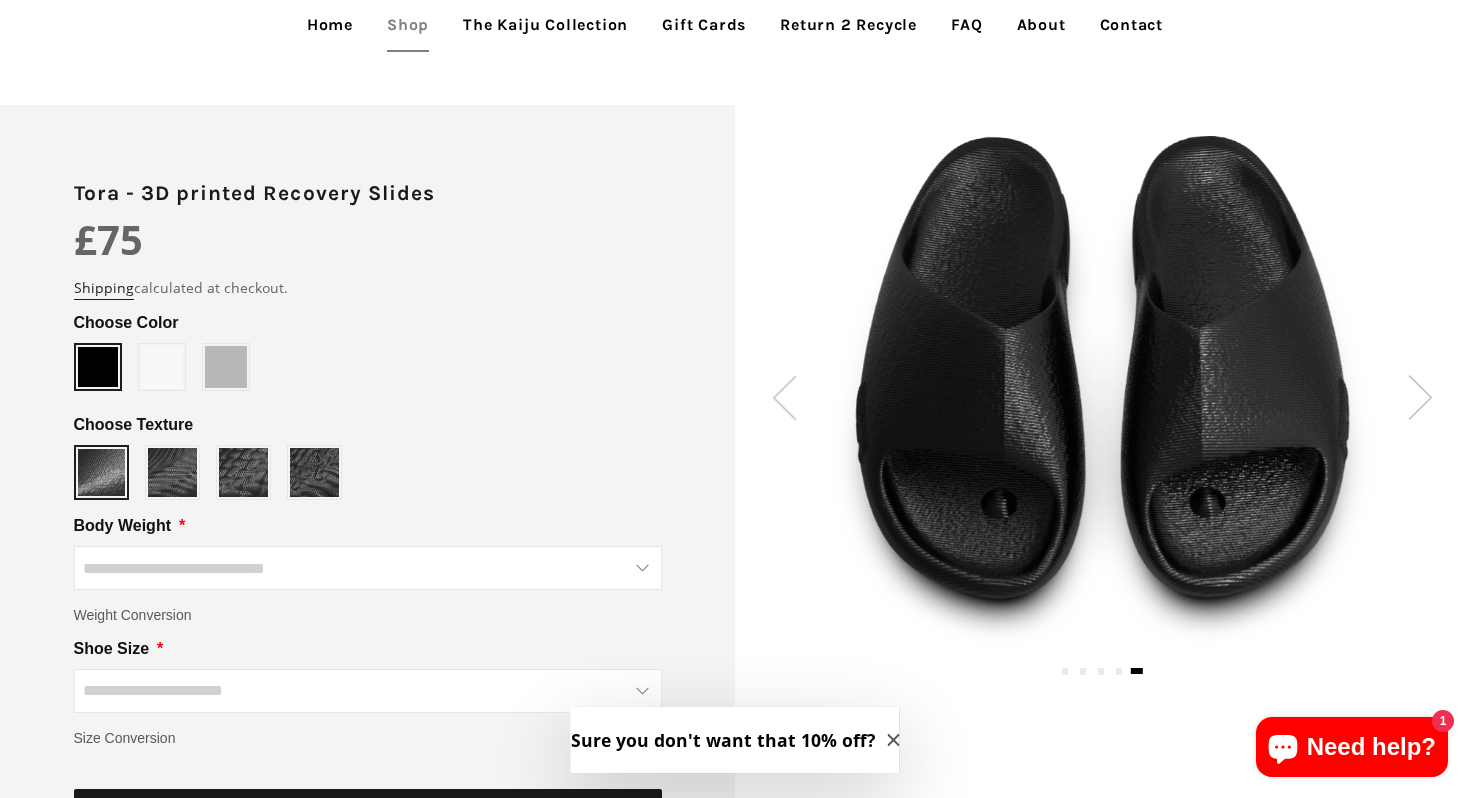click at bounding box center (1420, 397) 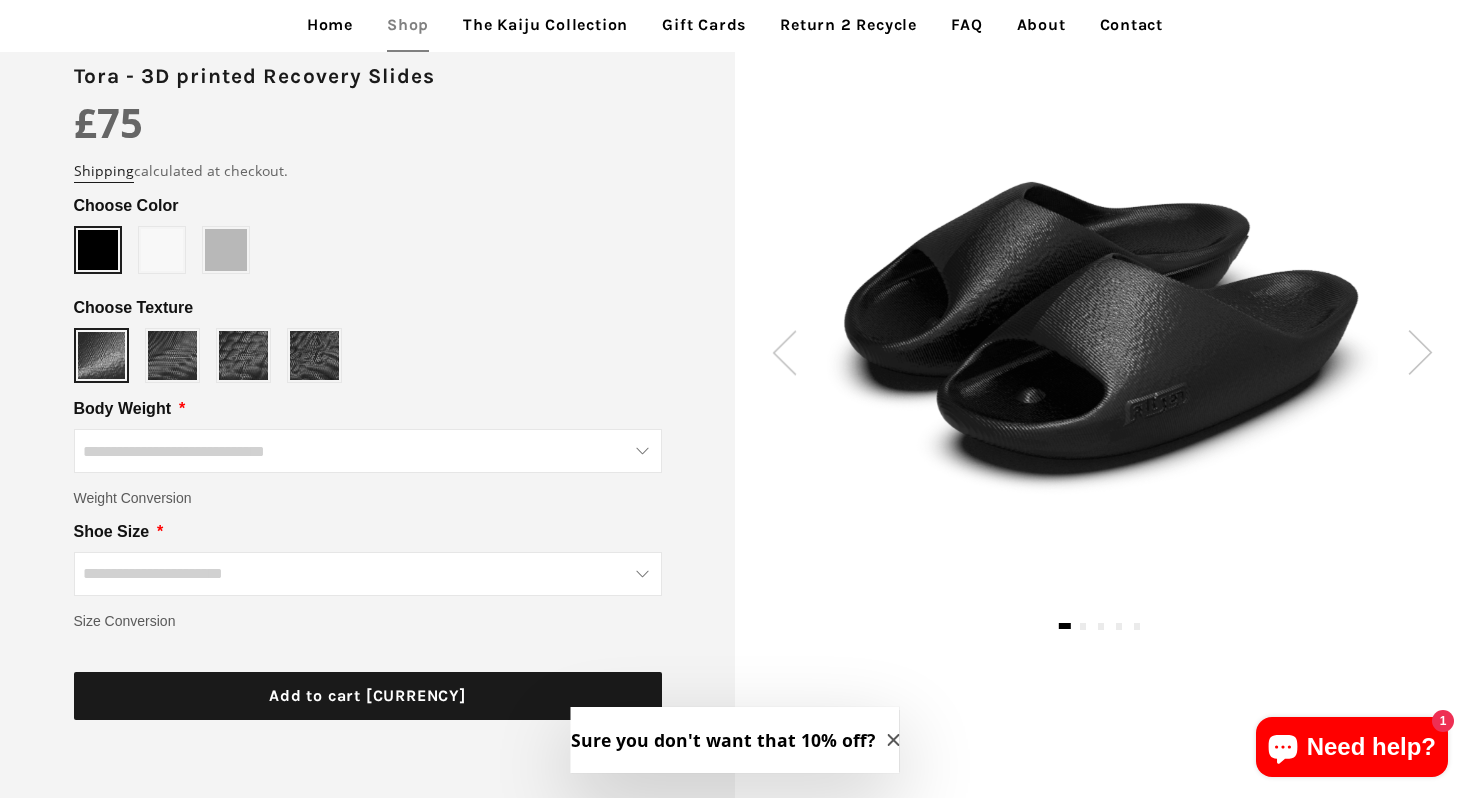 scroll, scrollTop: 242, scrollLeft: 0, axis: vertical 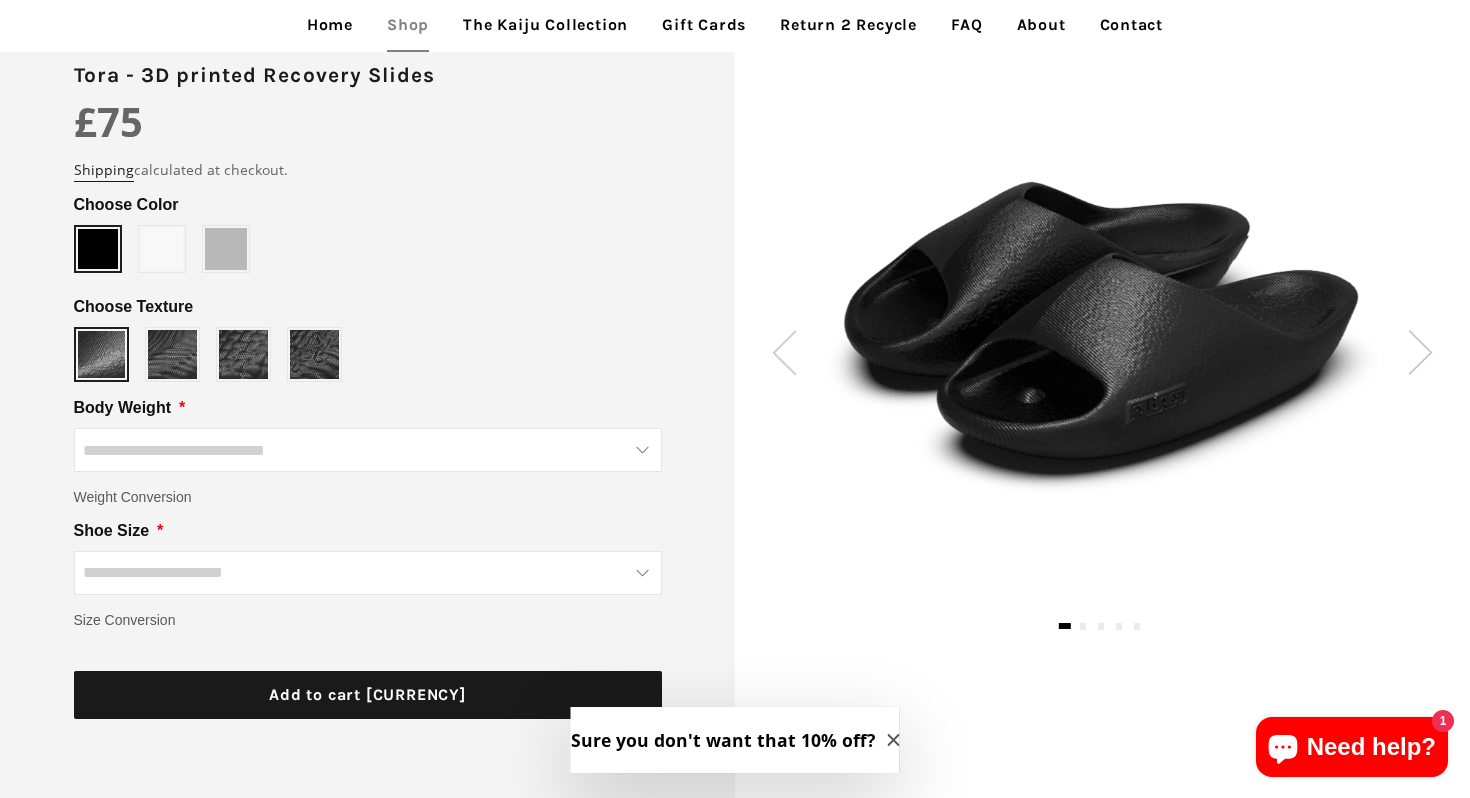 click at bounding box center (368, 450) 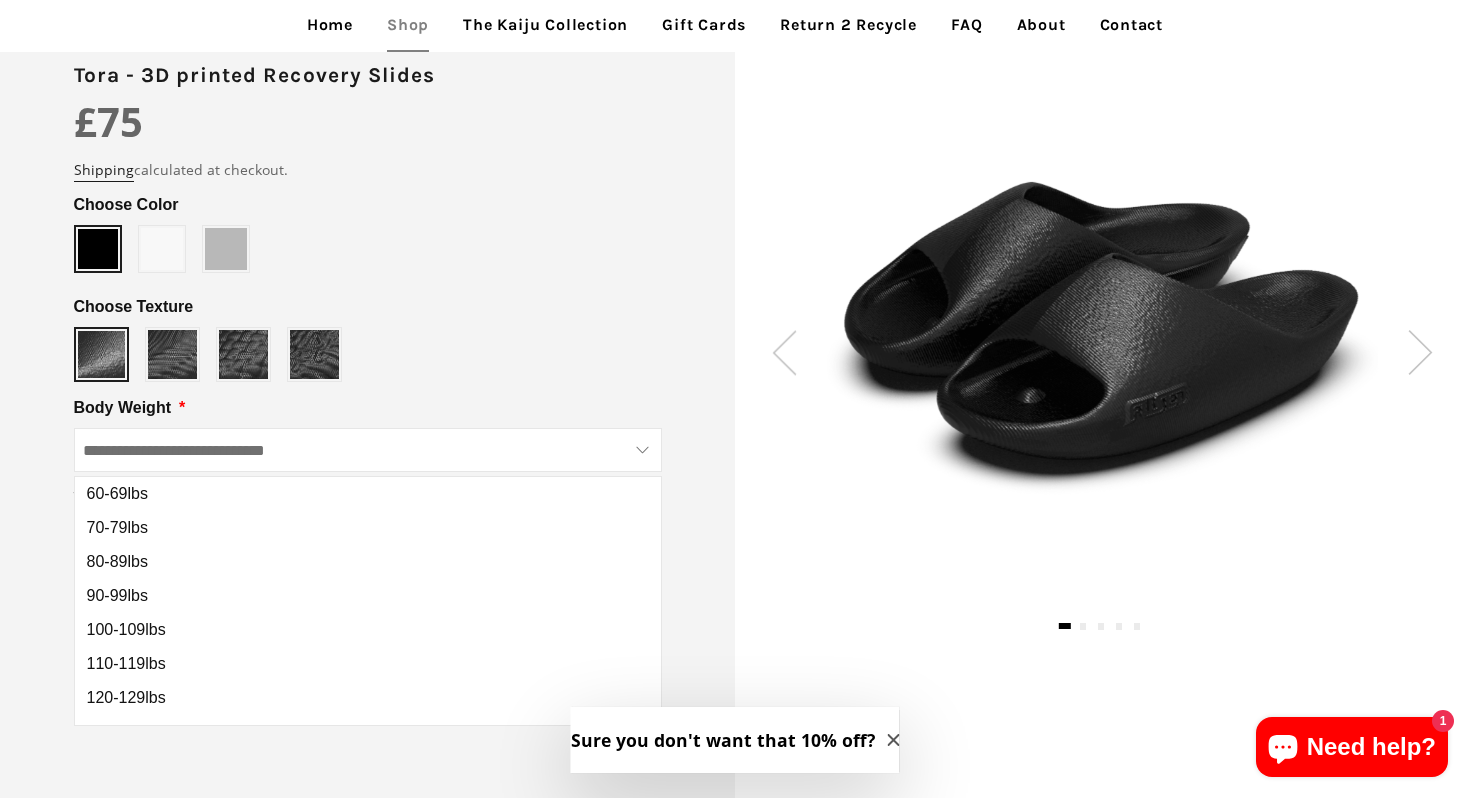 click at bounding box center (368, 450) 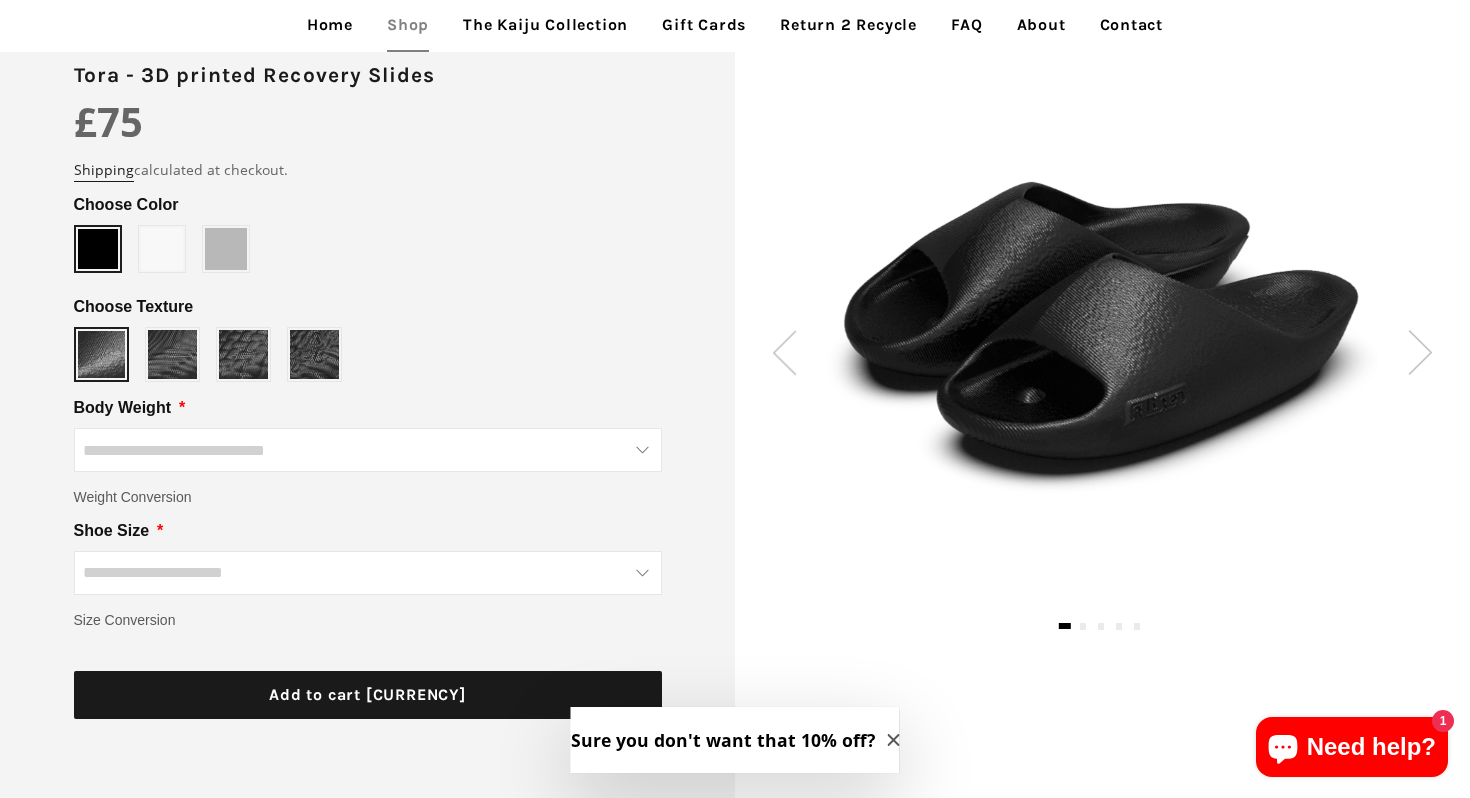 click at bounding box center (368, 573) 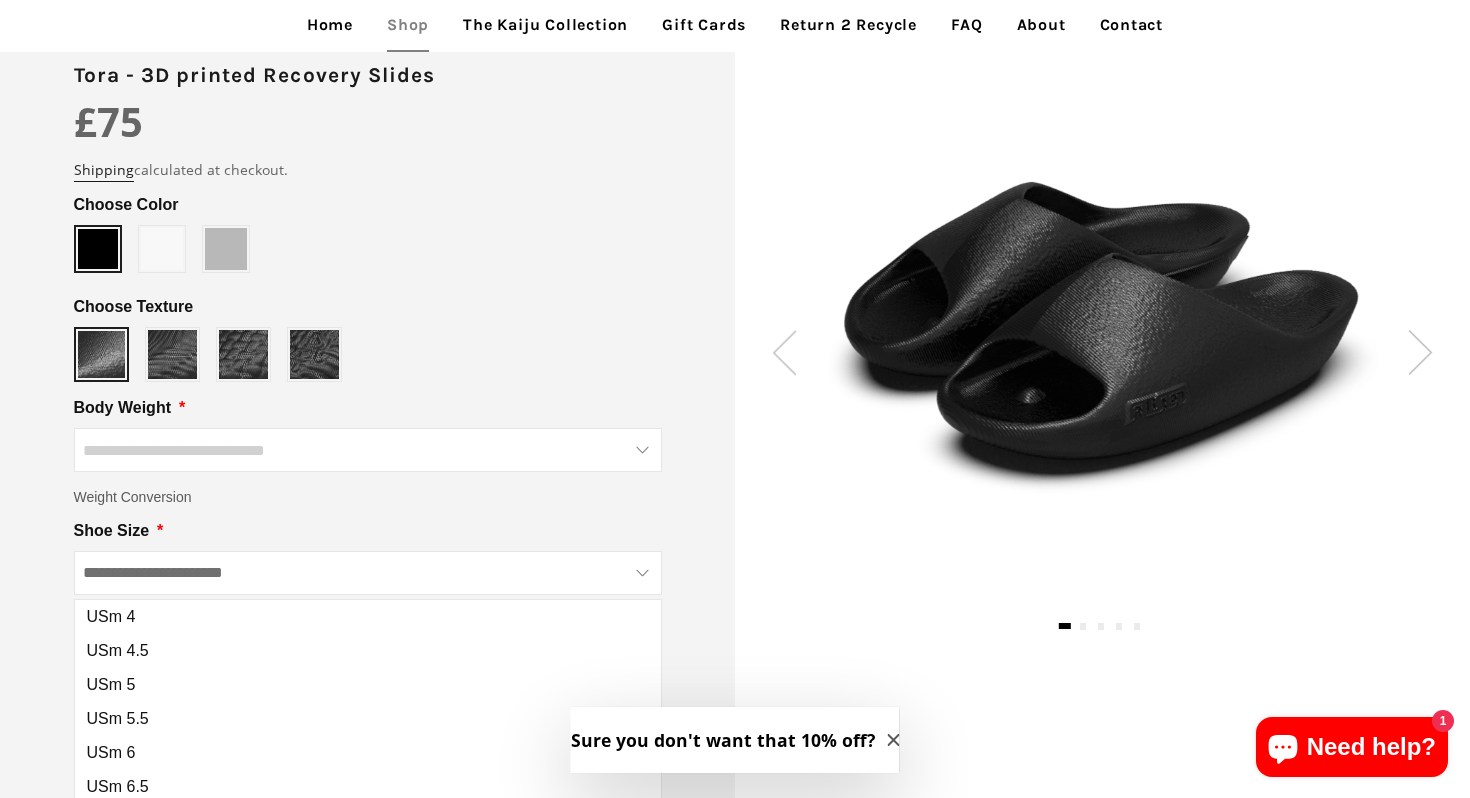 click at bounding box center (368, 573) 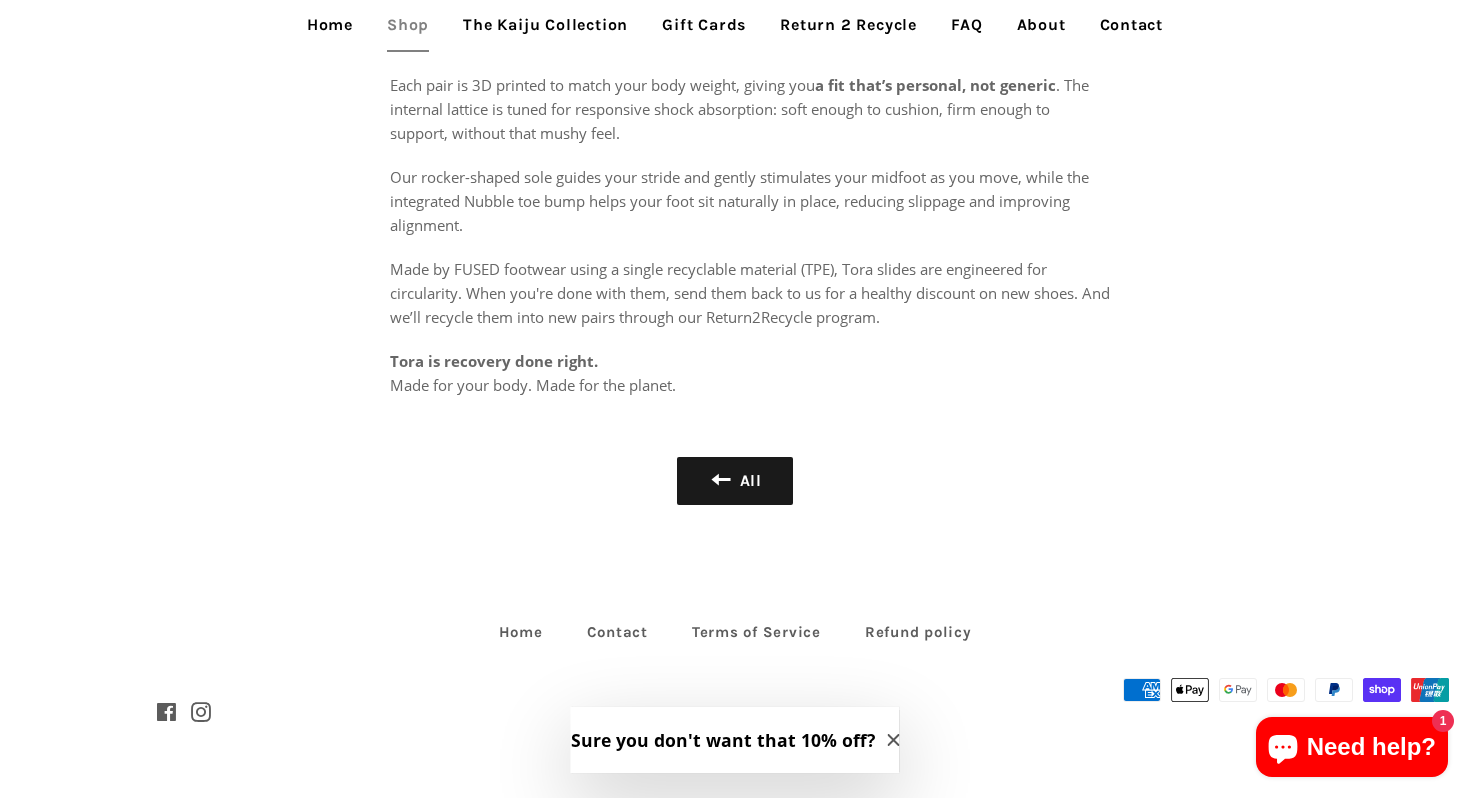 scroll, scrollTop: 1276, scrollLeft: 0, axis: vertical 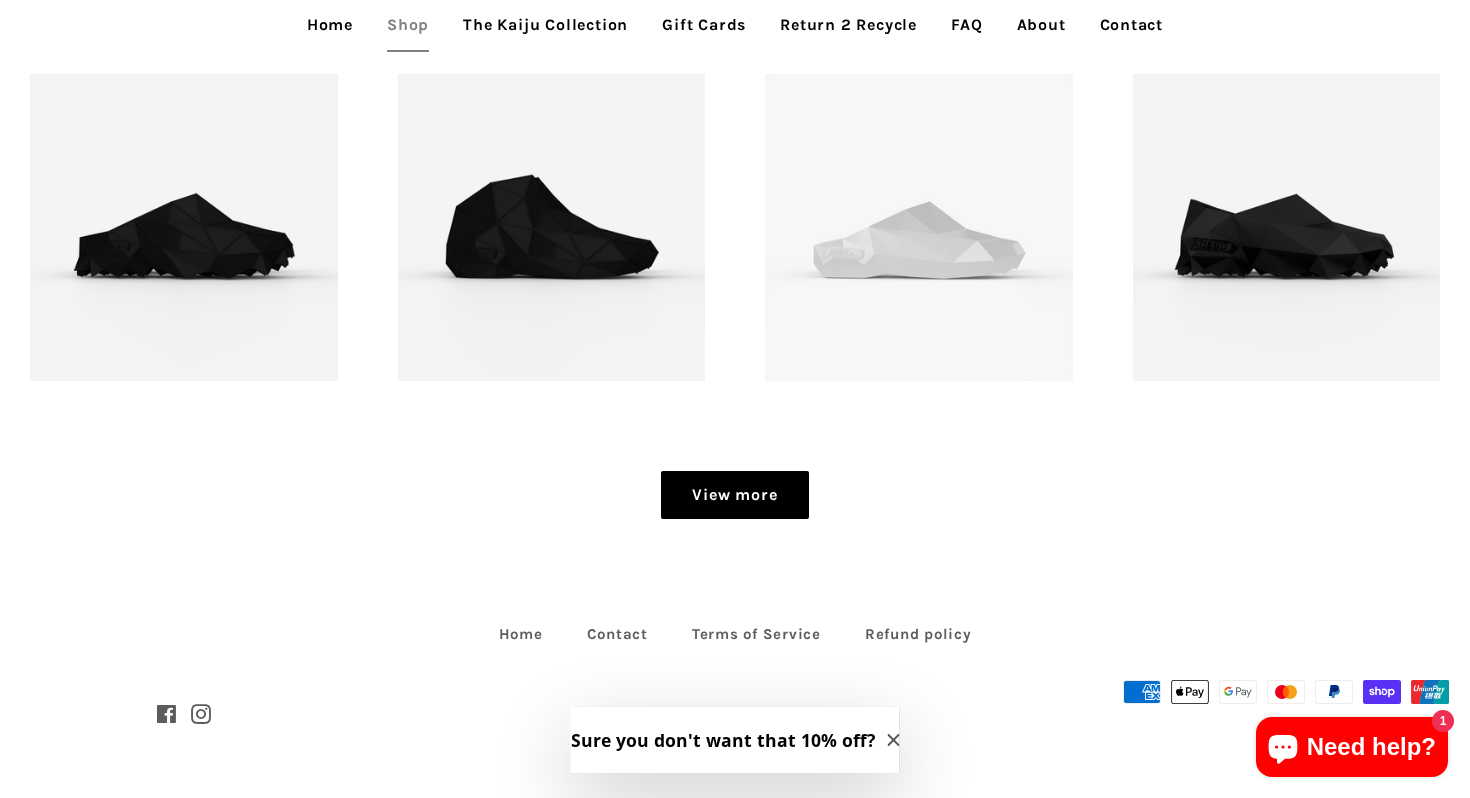 click on "View more" at bounding box center [734, 495] 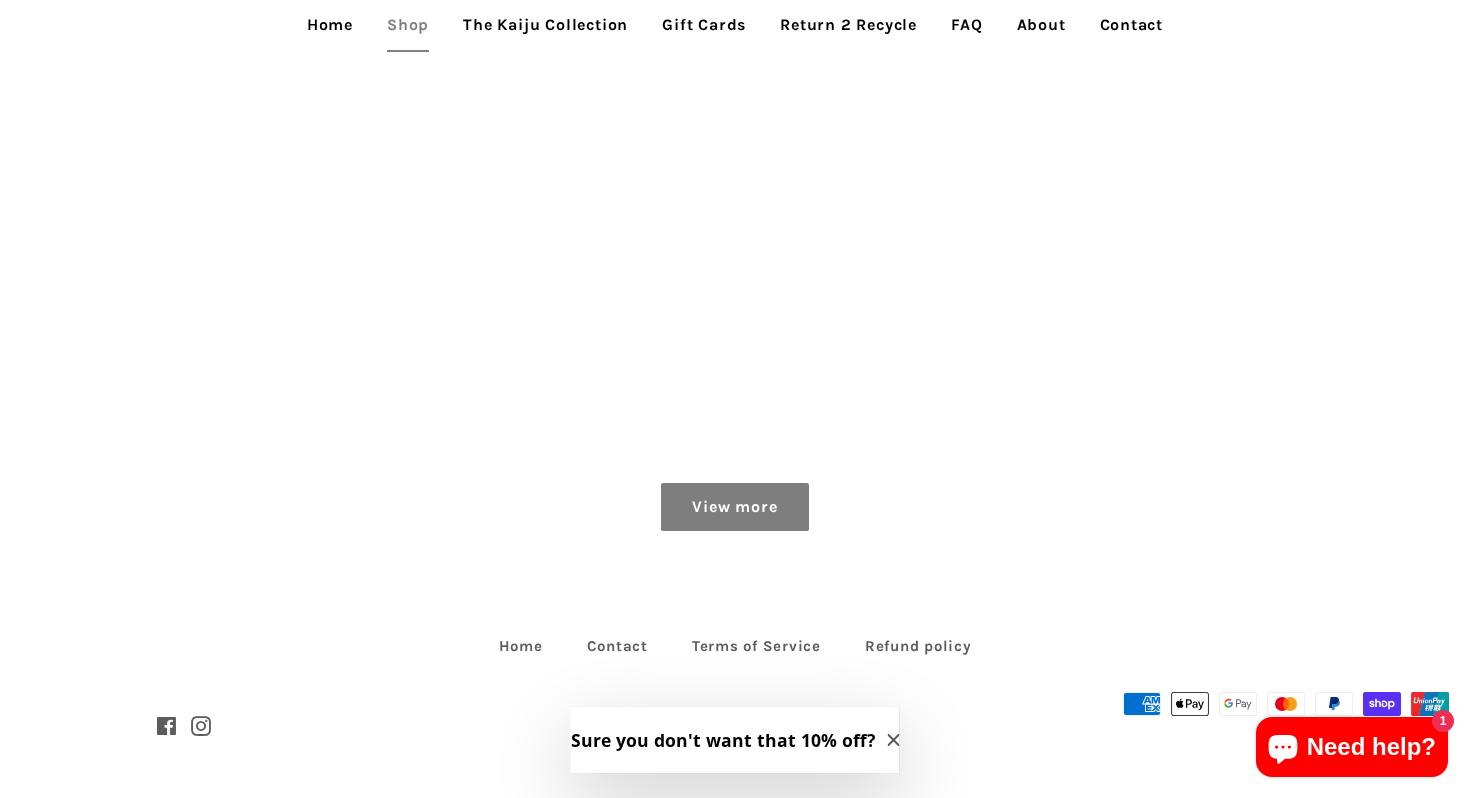 scroll, scrollTop: 3175, scrollLeft: 0, axis: vertical 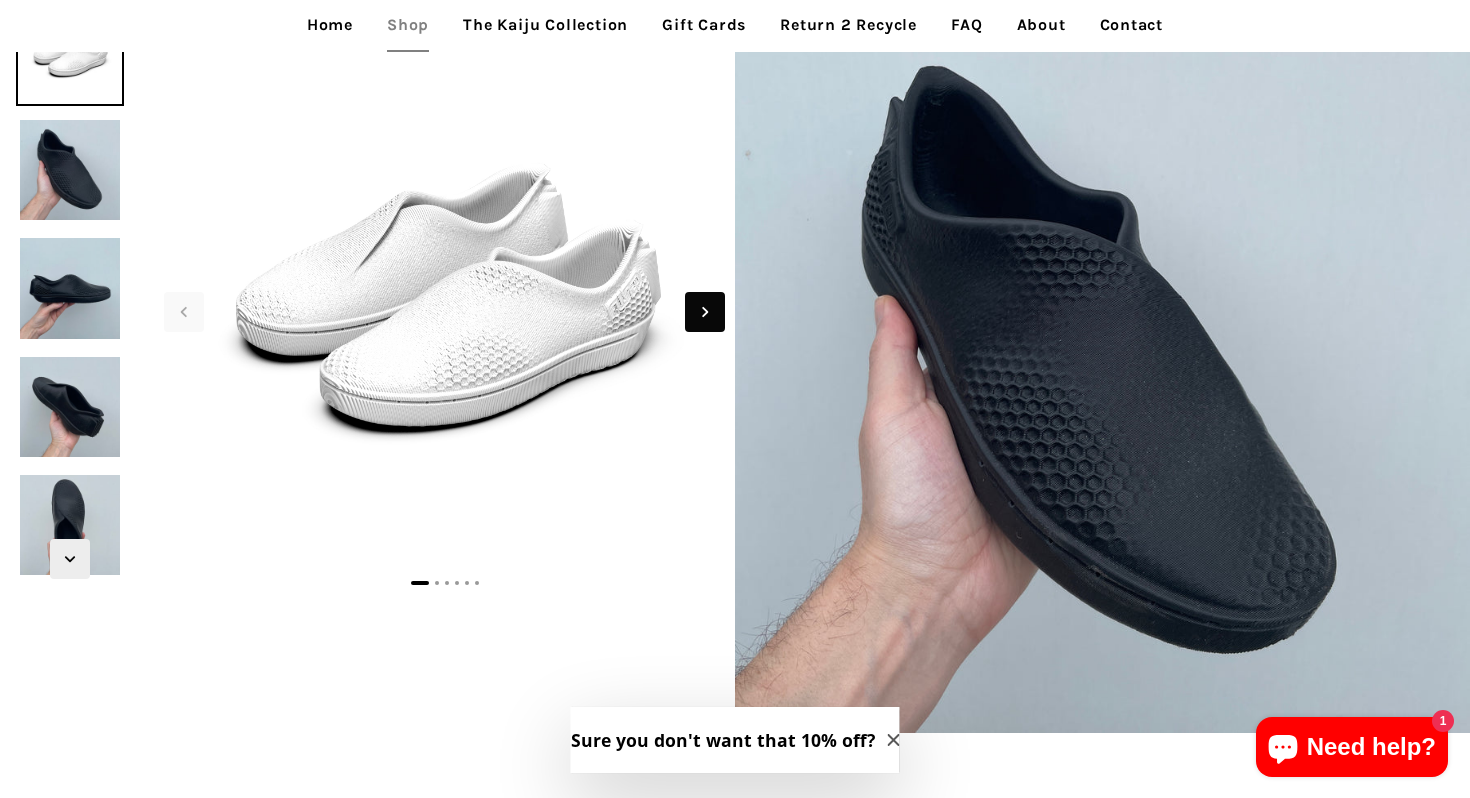 click at bounding box center [705, 312] 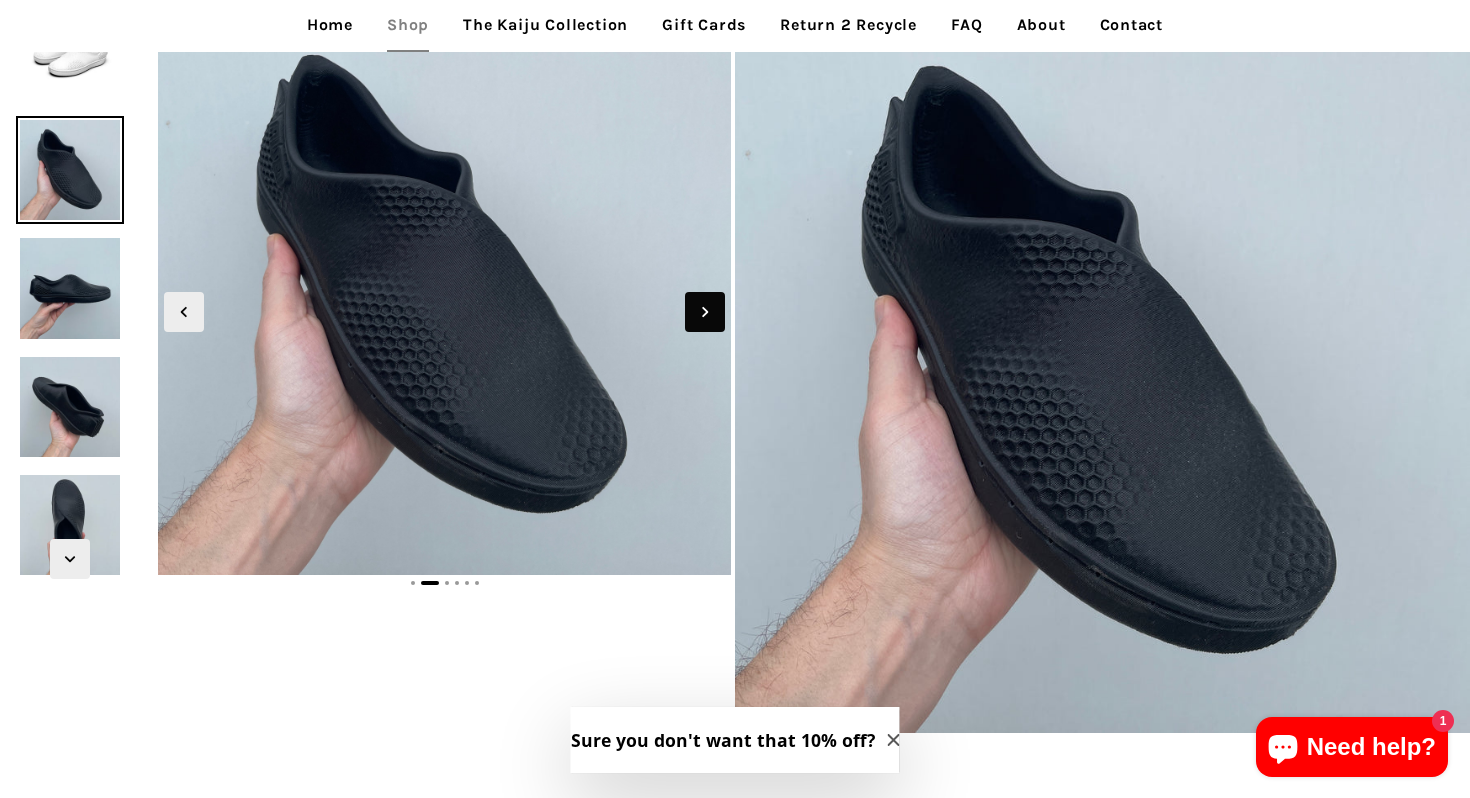 click at bounding box center [705, 312] 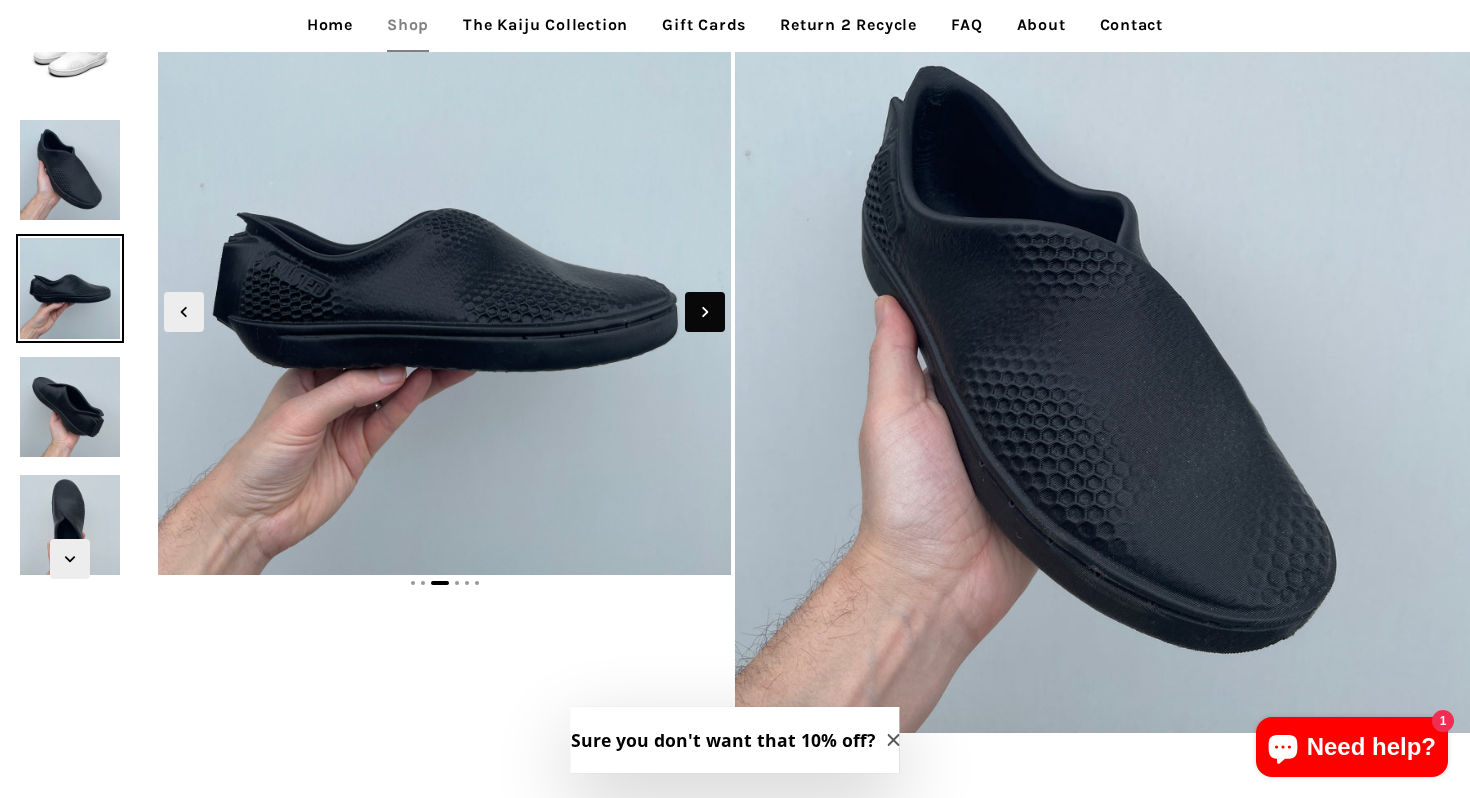 click at bounding box center (705, 312) 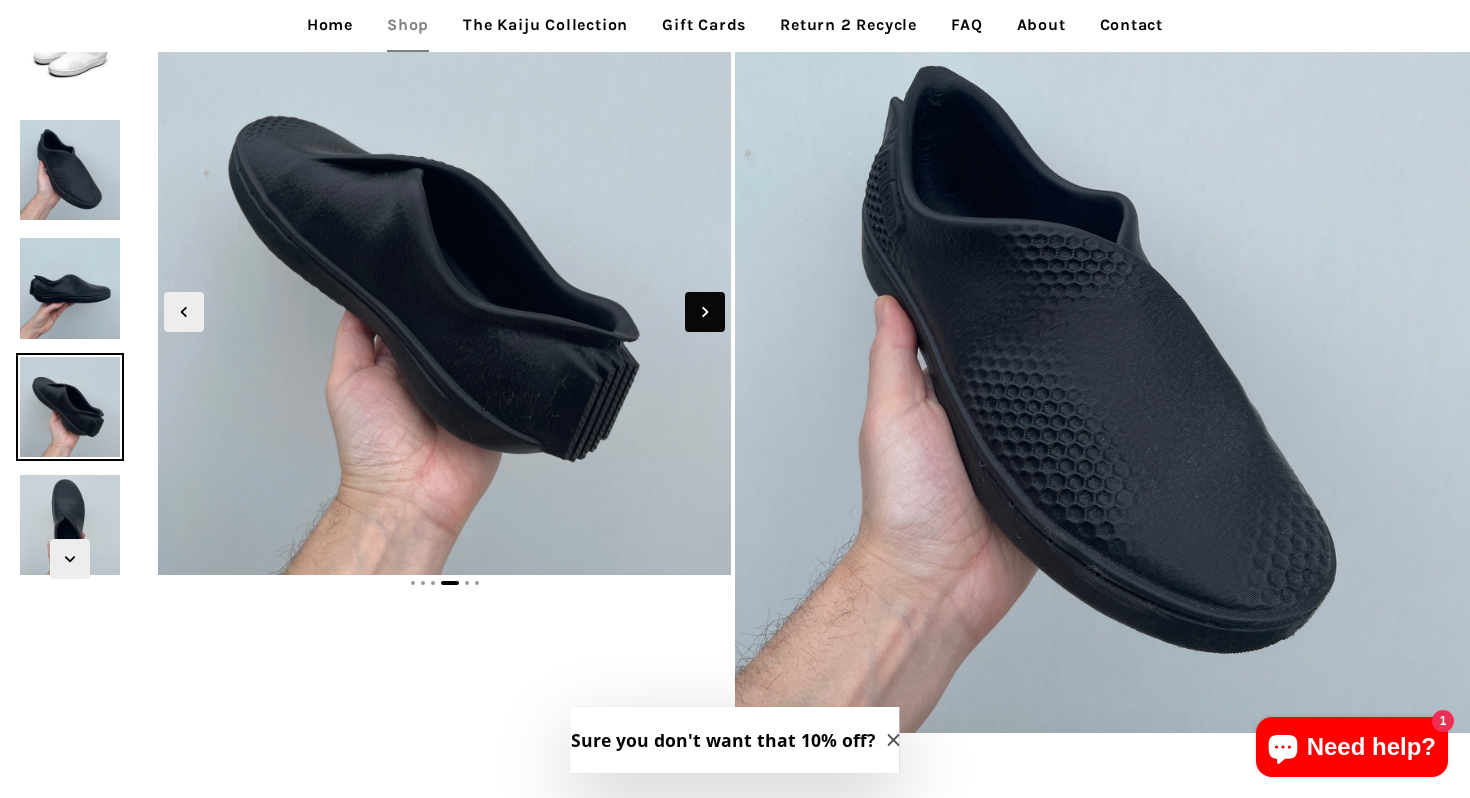 click at bounding box center (705, 312) 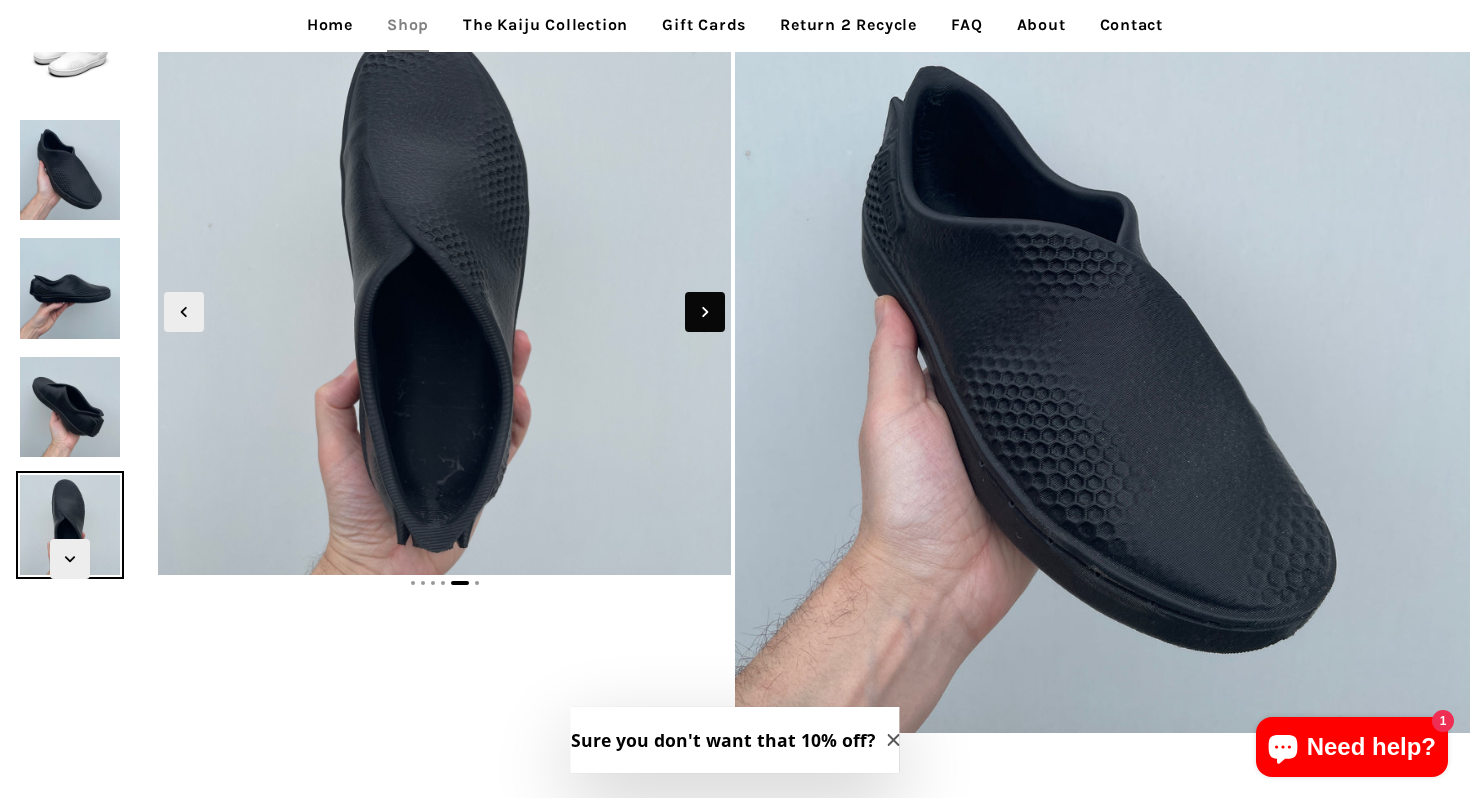 click at bounding box center [705, 312] 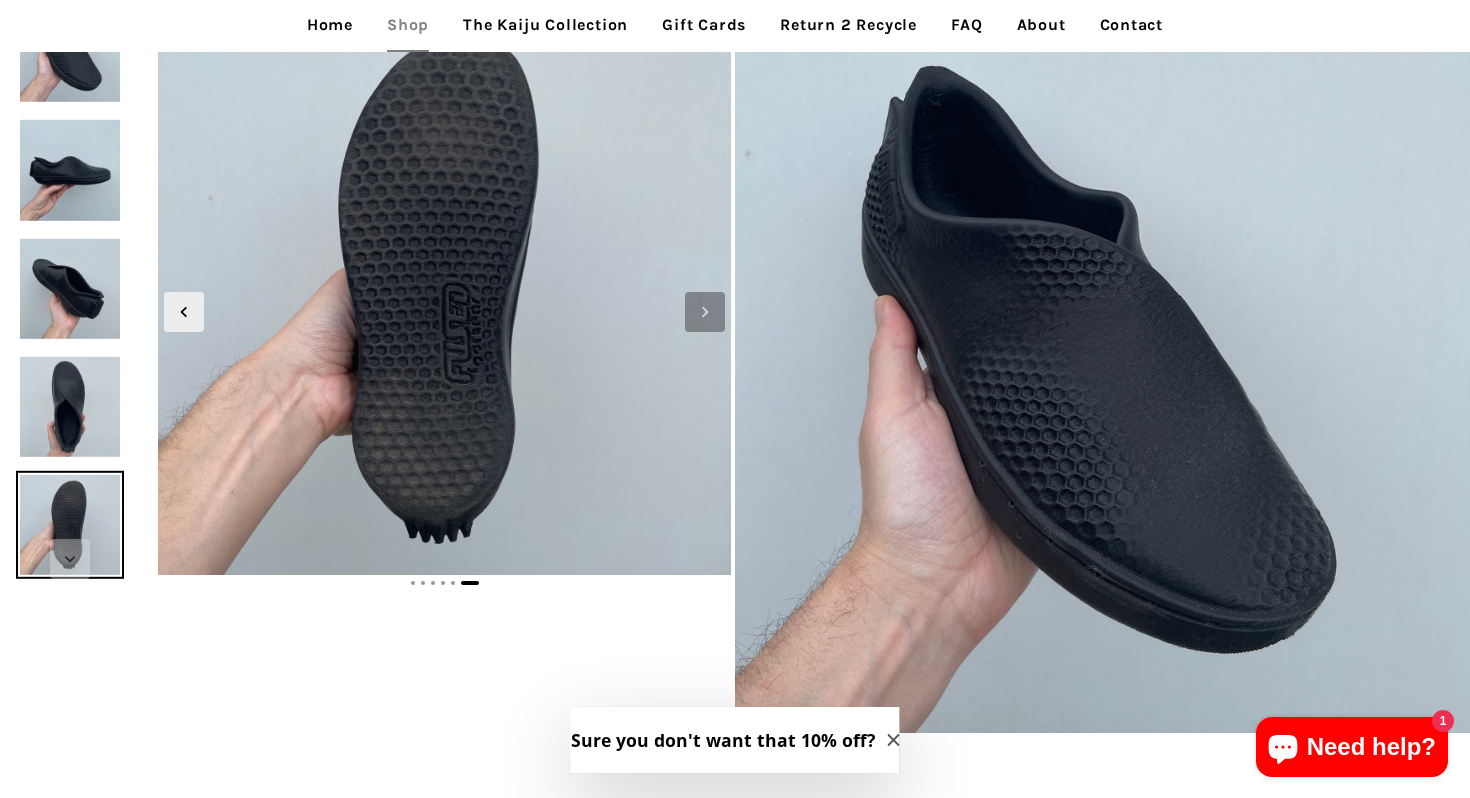 click at bounding box center (705, 312) 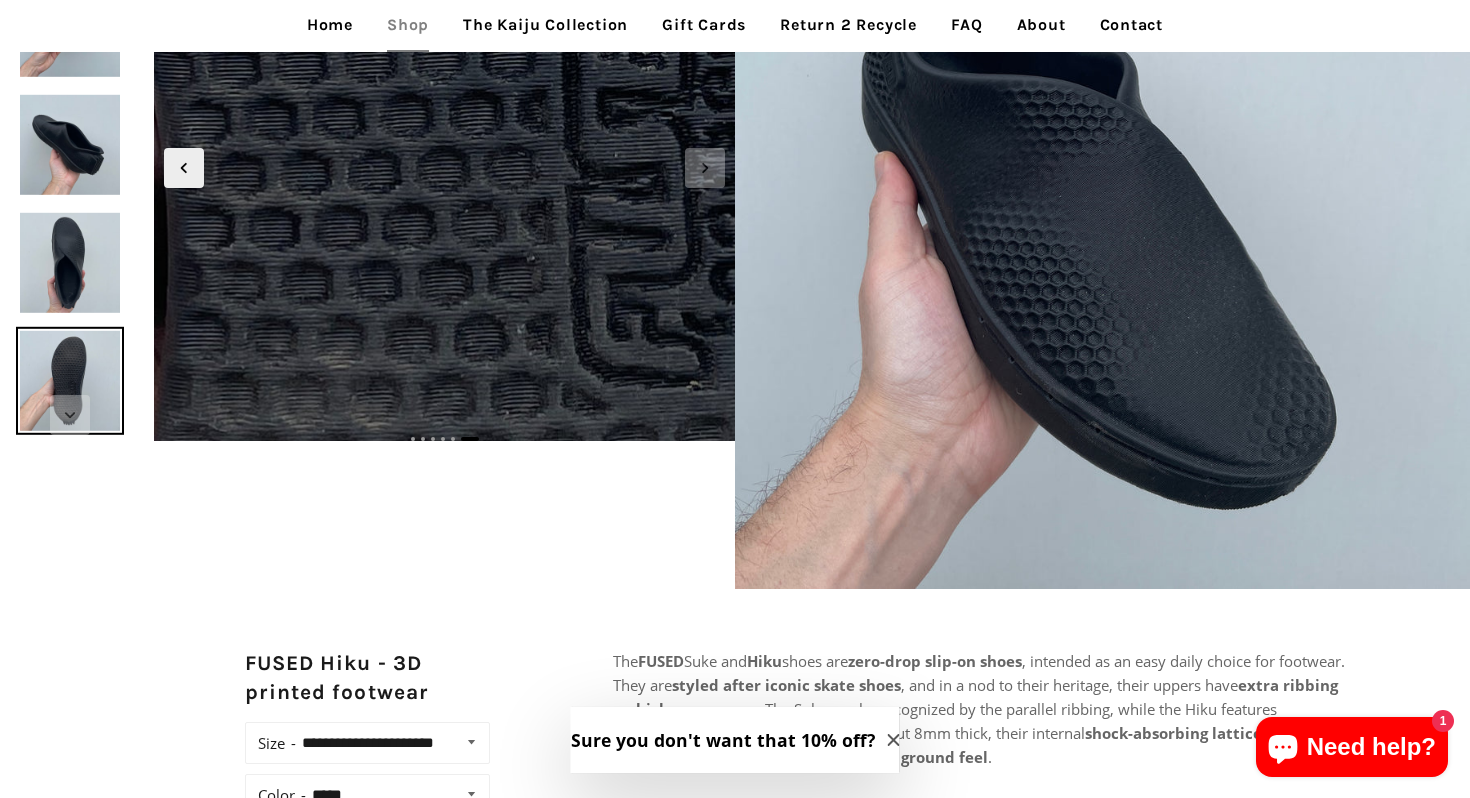 scroll, scrollTop: 95, scrollLeft: 0, axis: vertical 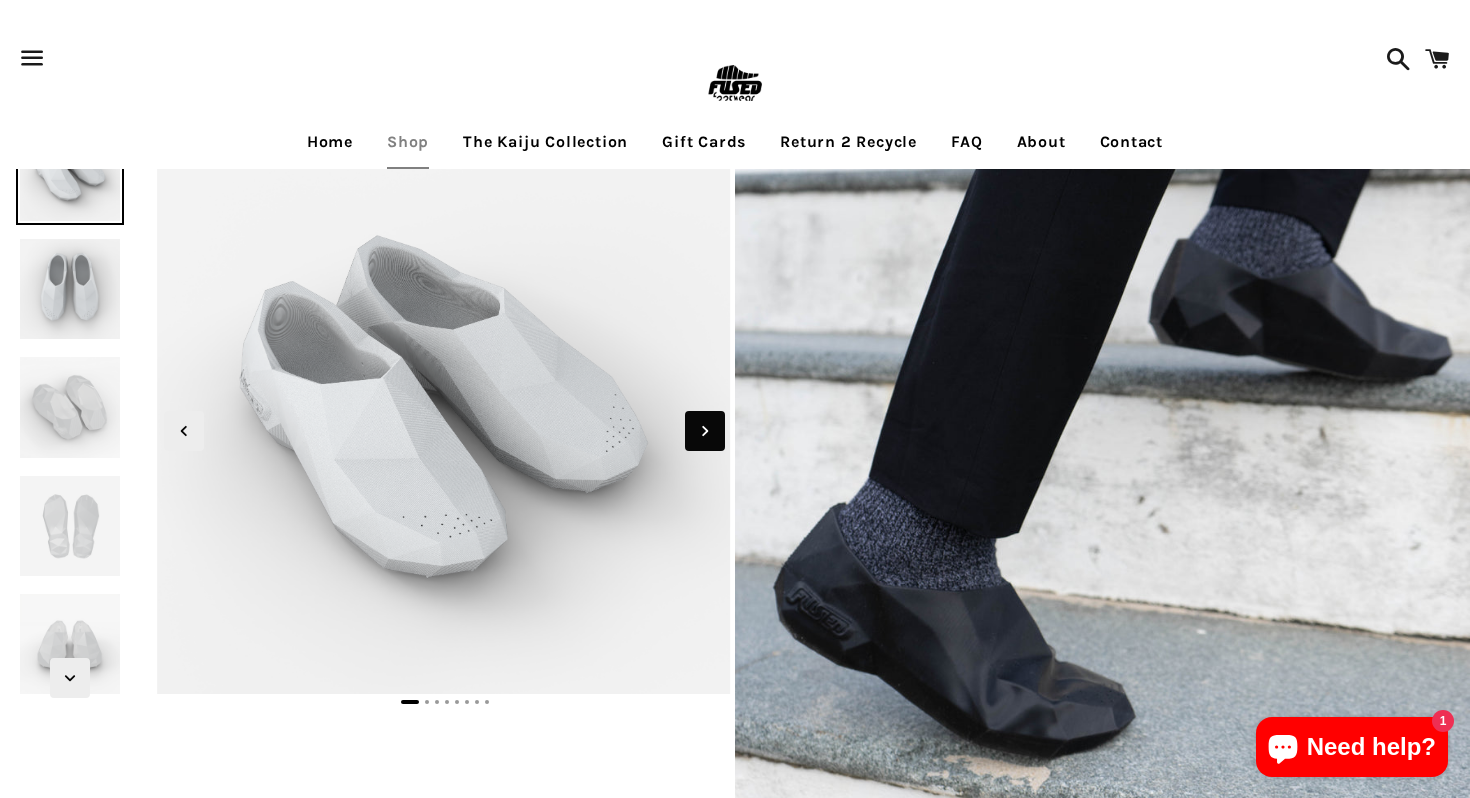 click at bounding box center (705, 431) 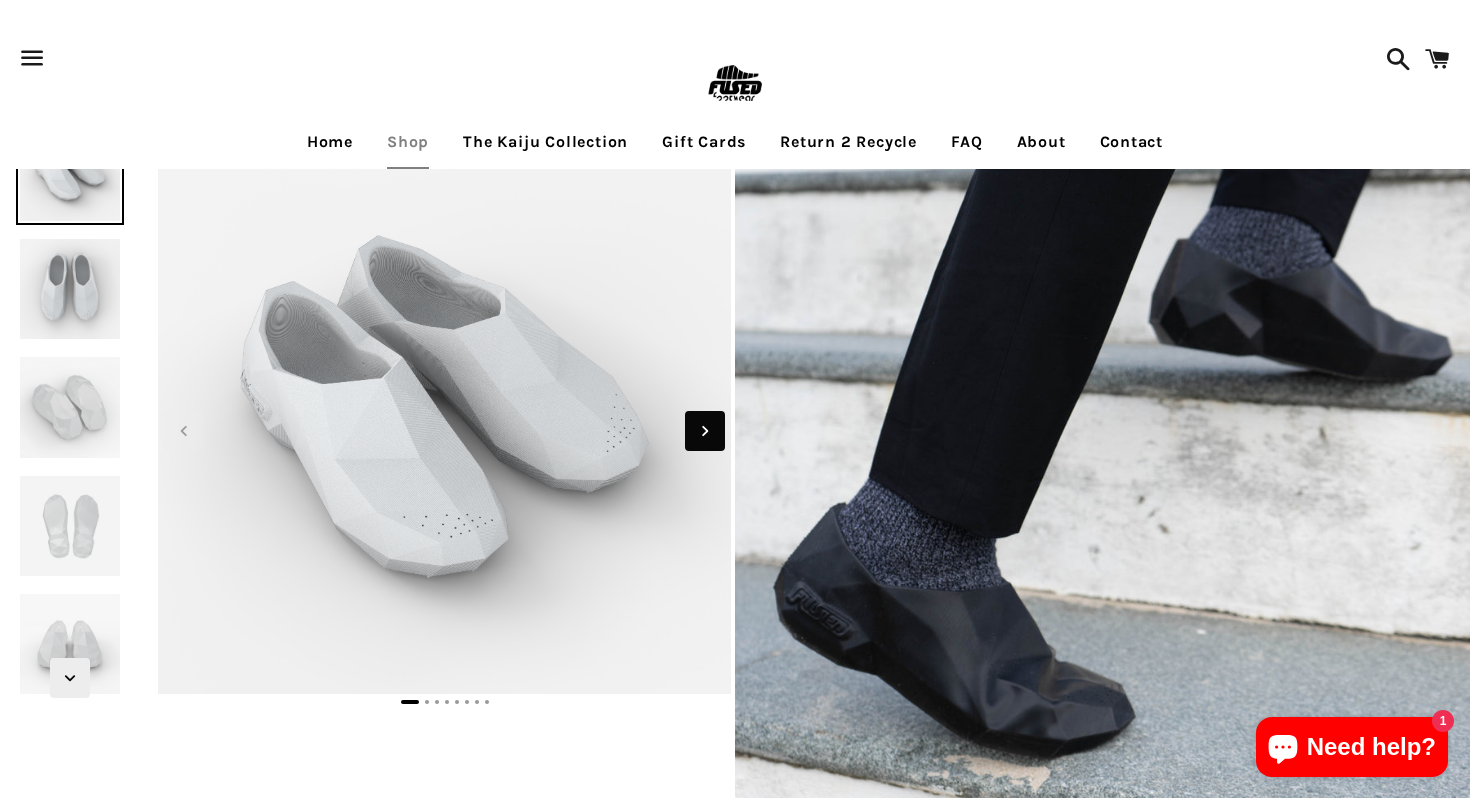 click at bounding box center (705, 431) 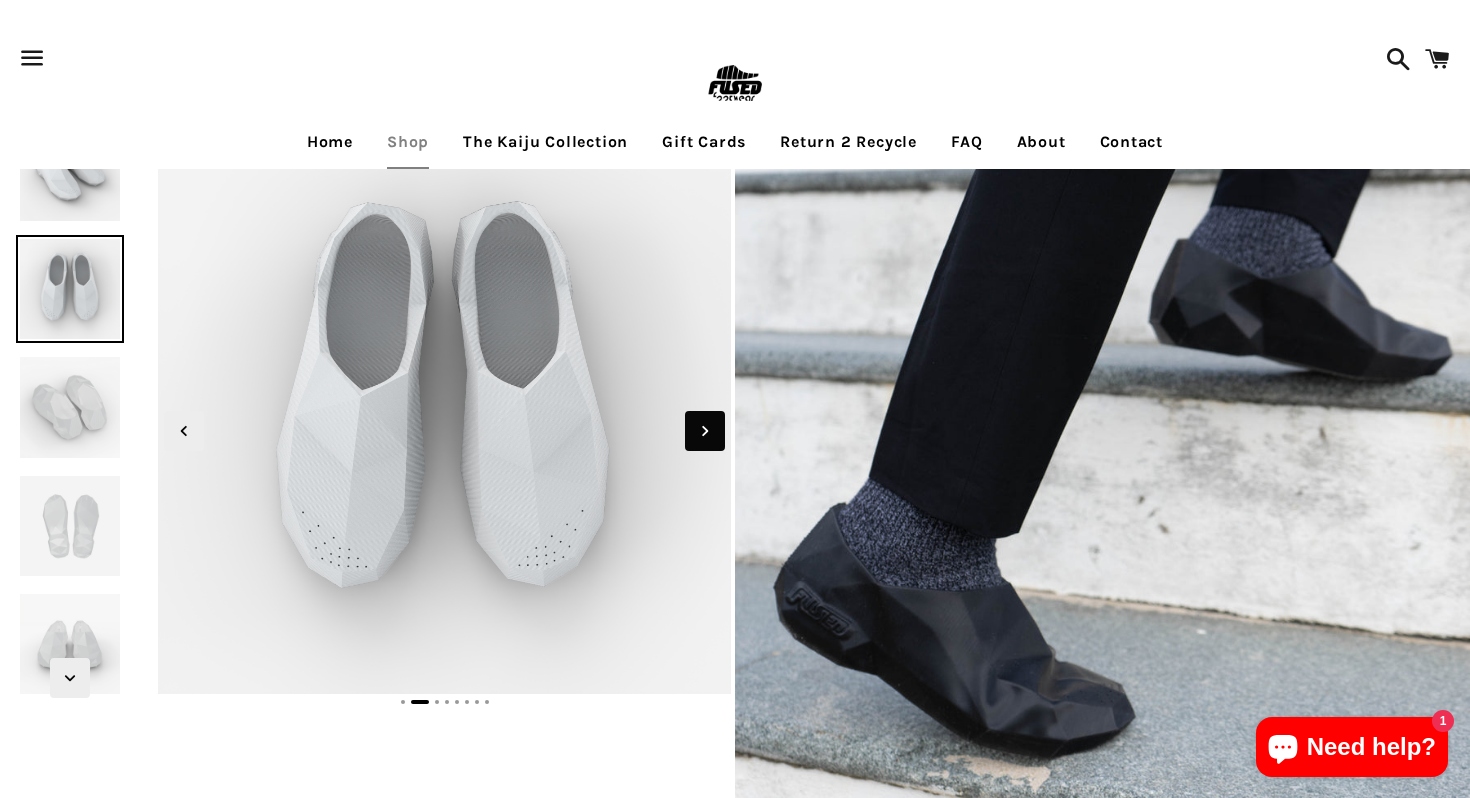 click at bounding box center [705, 431] 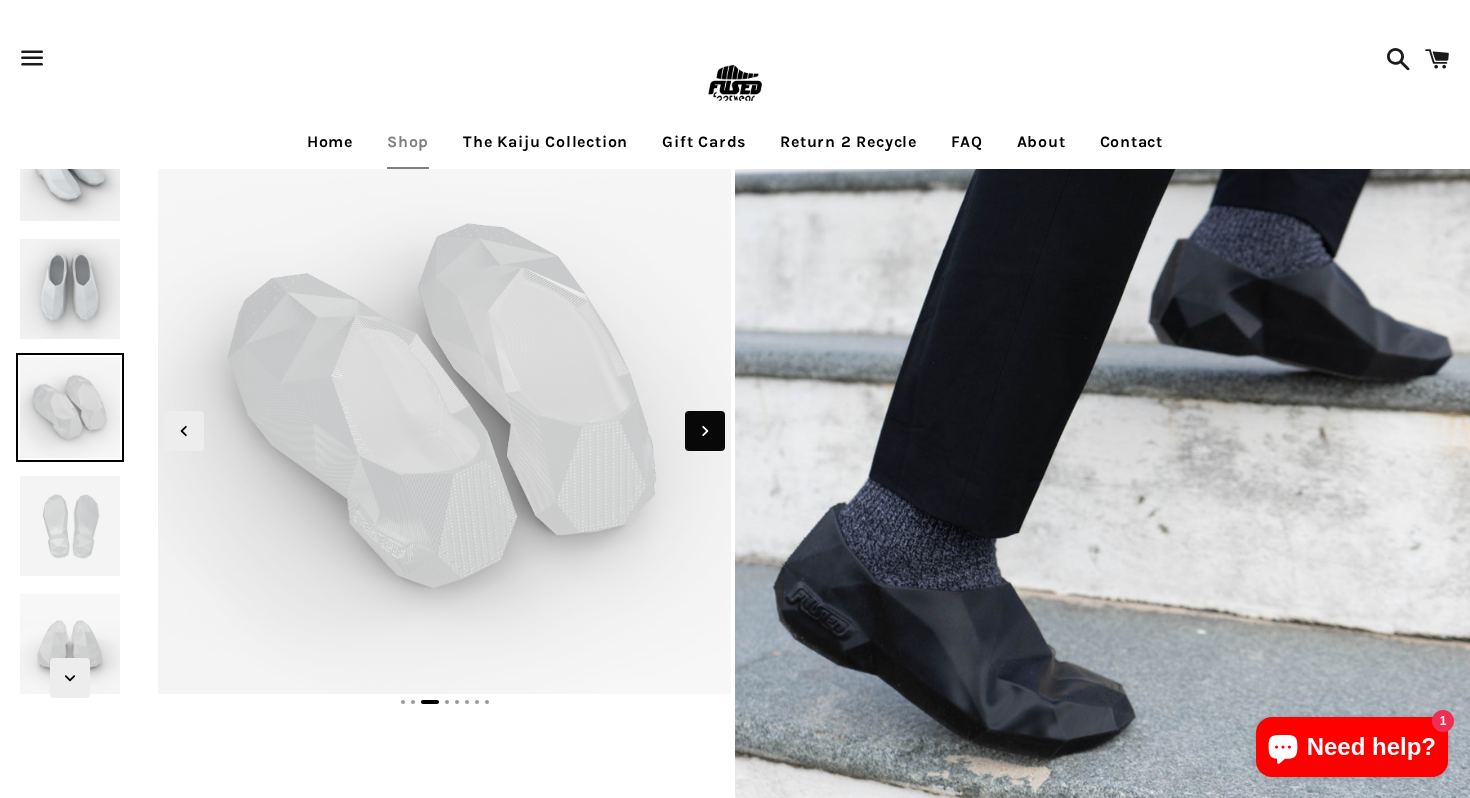 click at bounding box center [705, 431] 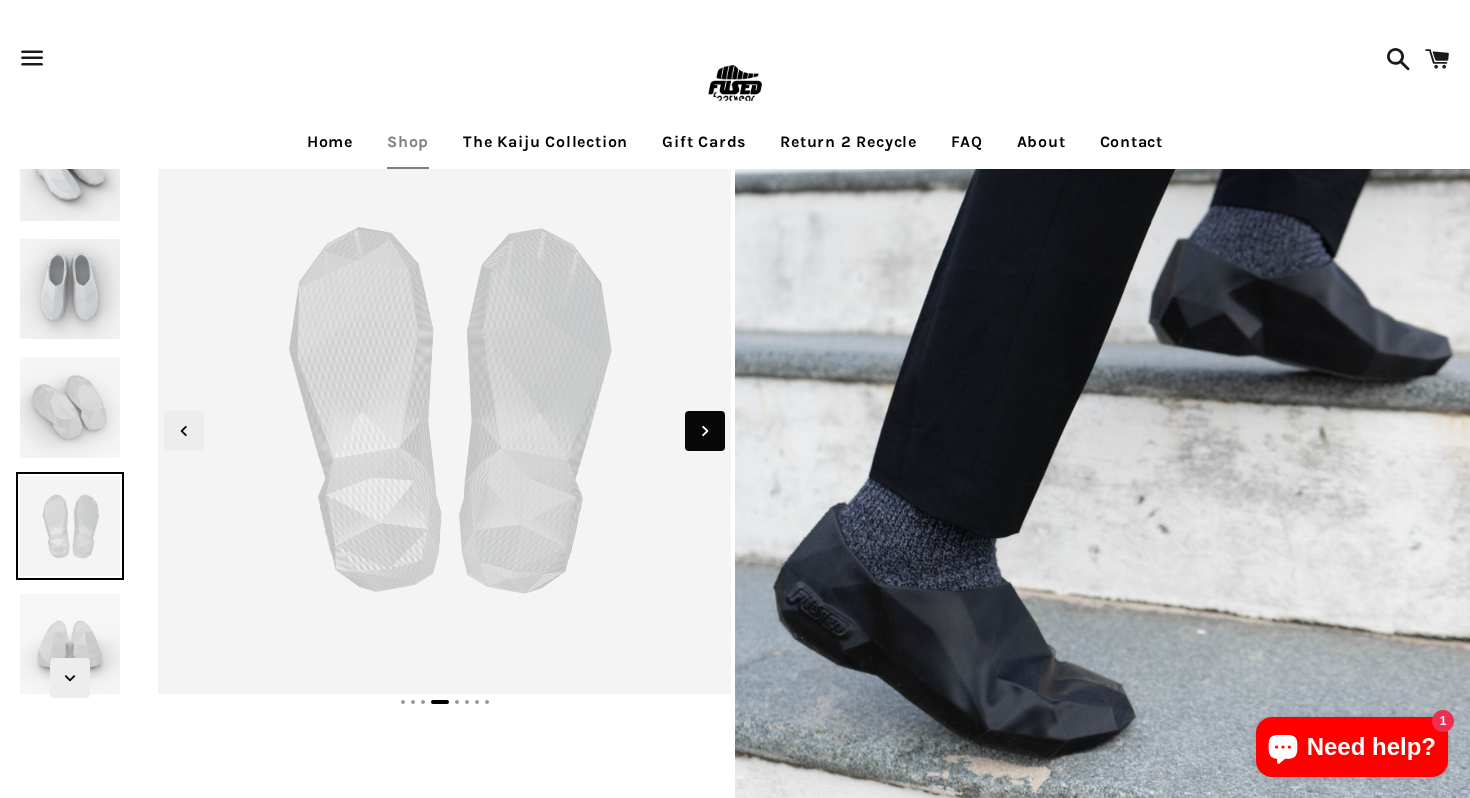 click at bounding box center [705, 431] 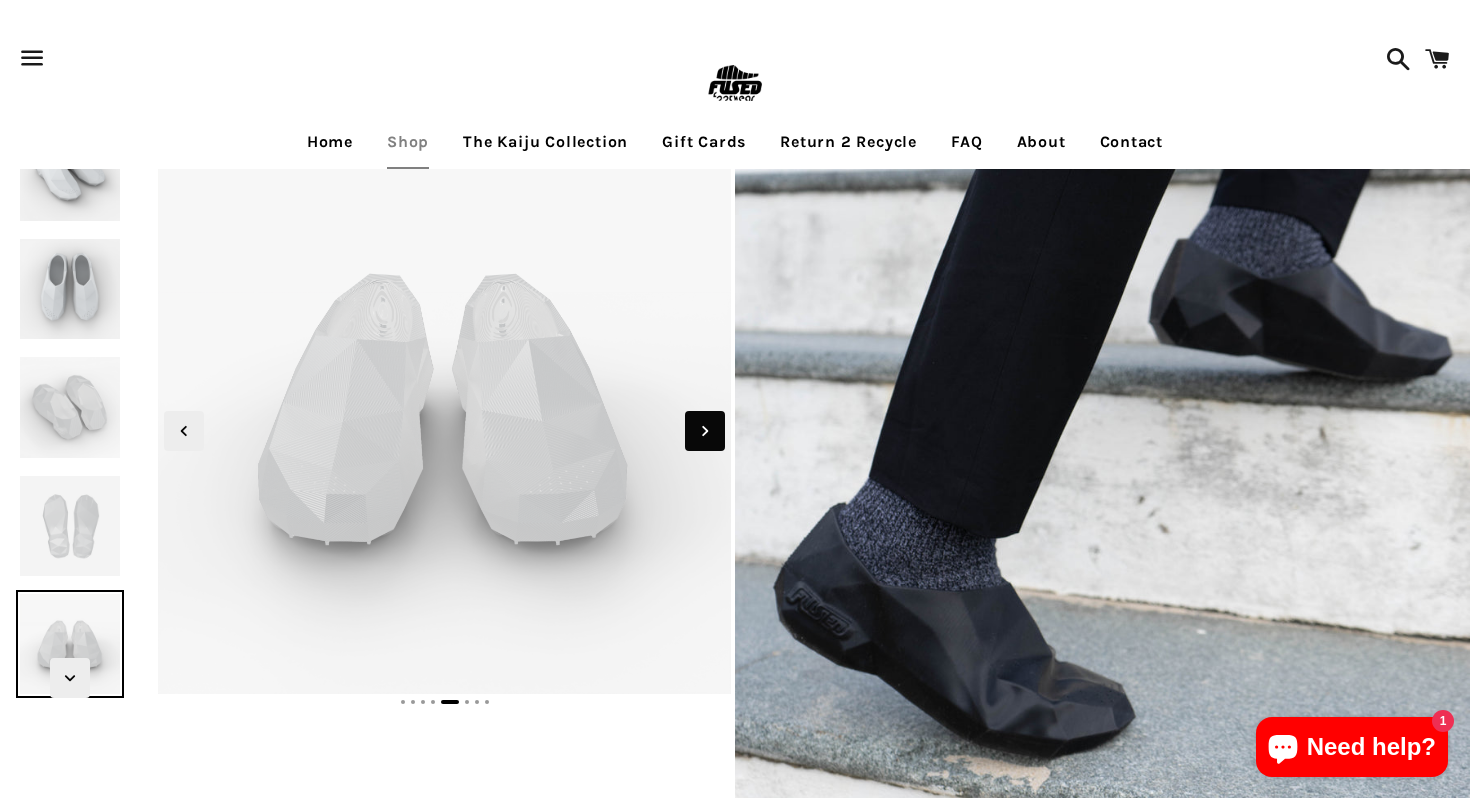 click at bounding box center [705, 431] 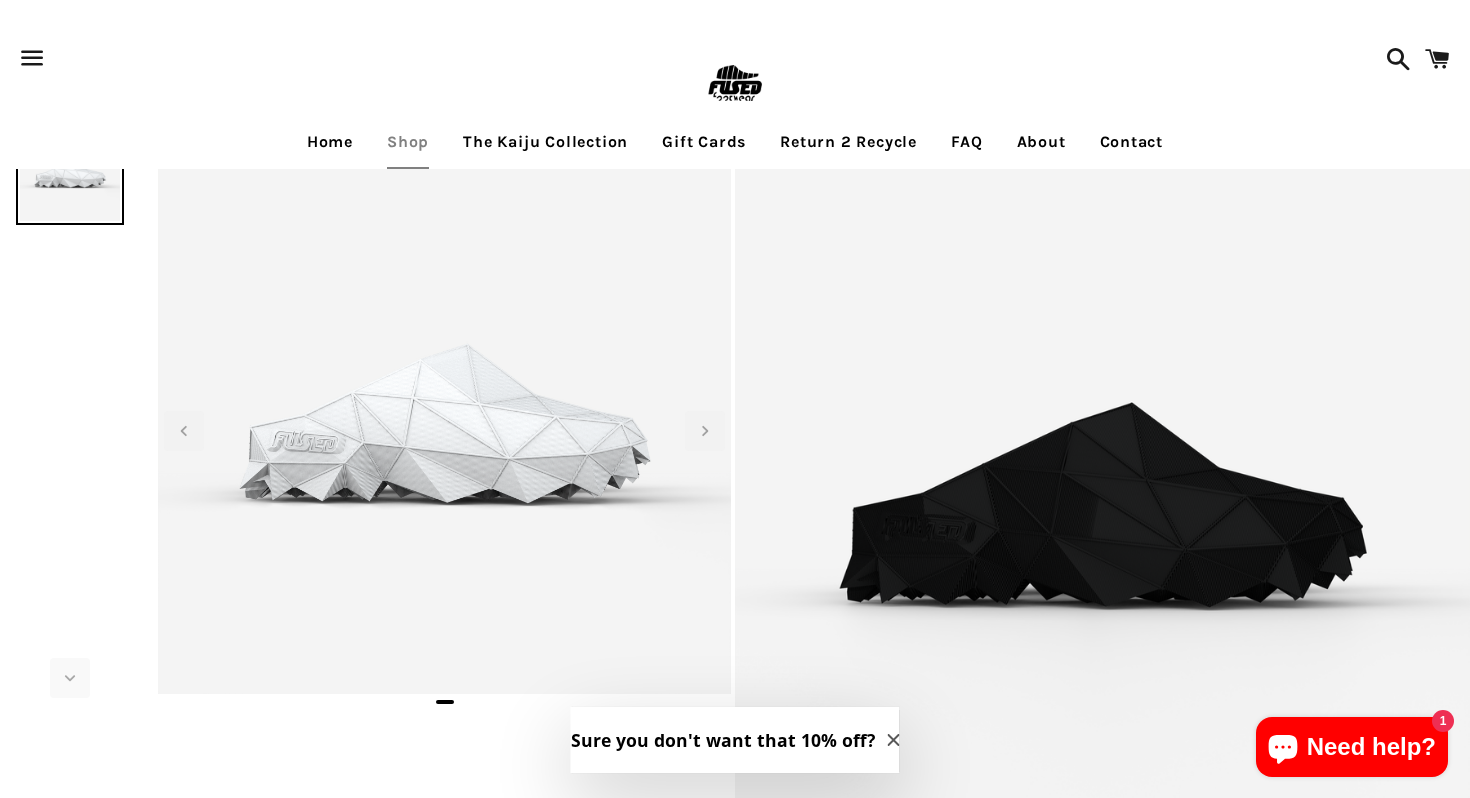 scroll, scrollTop: 0, scrollLeft: 0, axis: both 